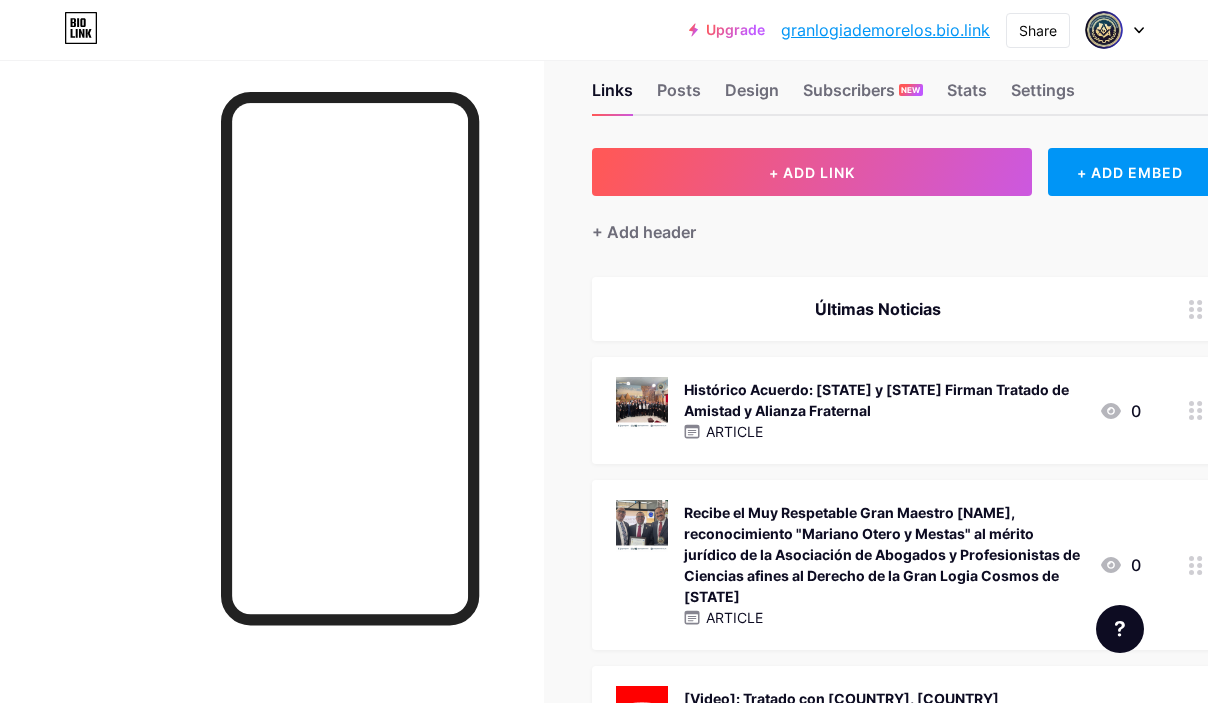 scroll, scrollTop: 0, scrollLeft: 0, axis: both 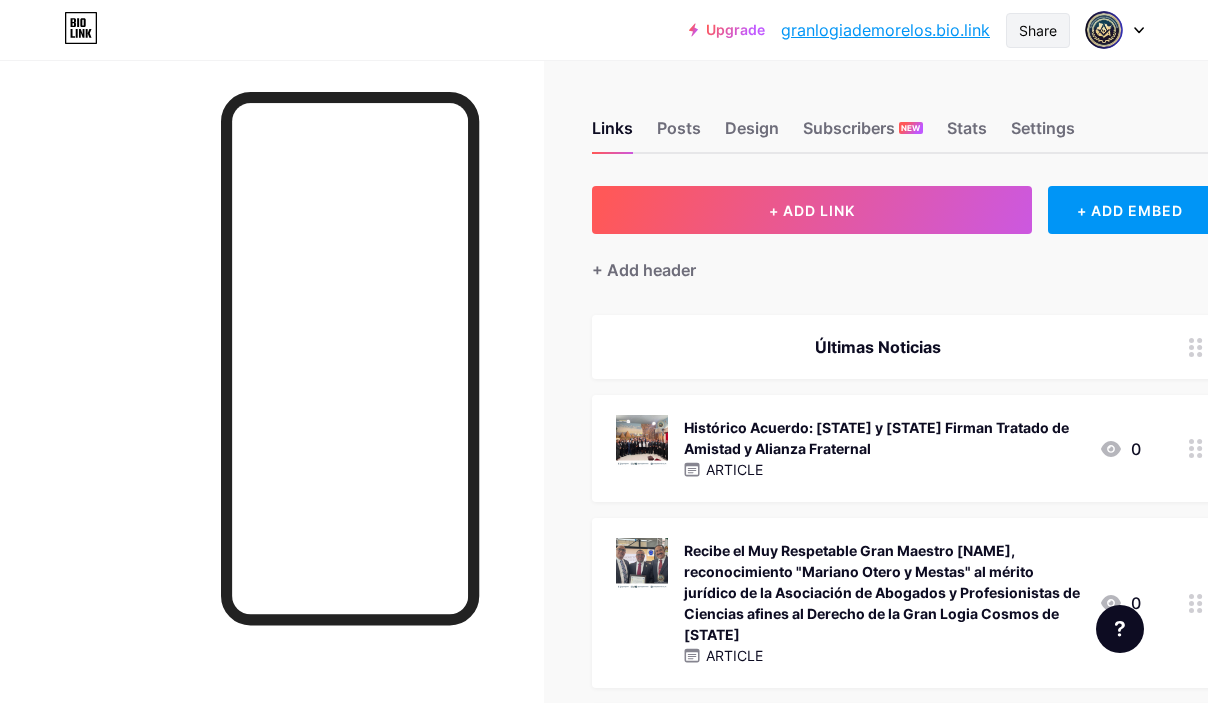click on "Share" at bounding box center [1038, 30] 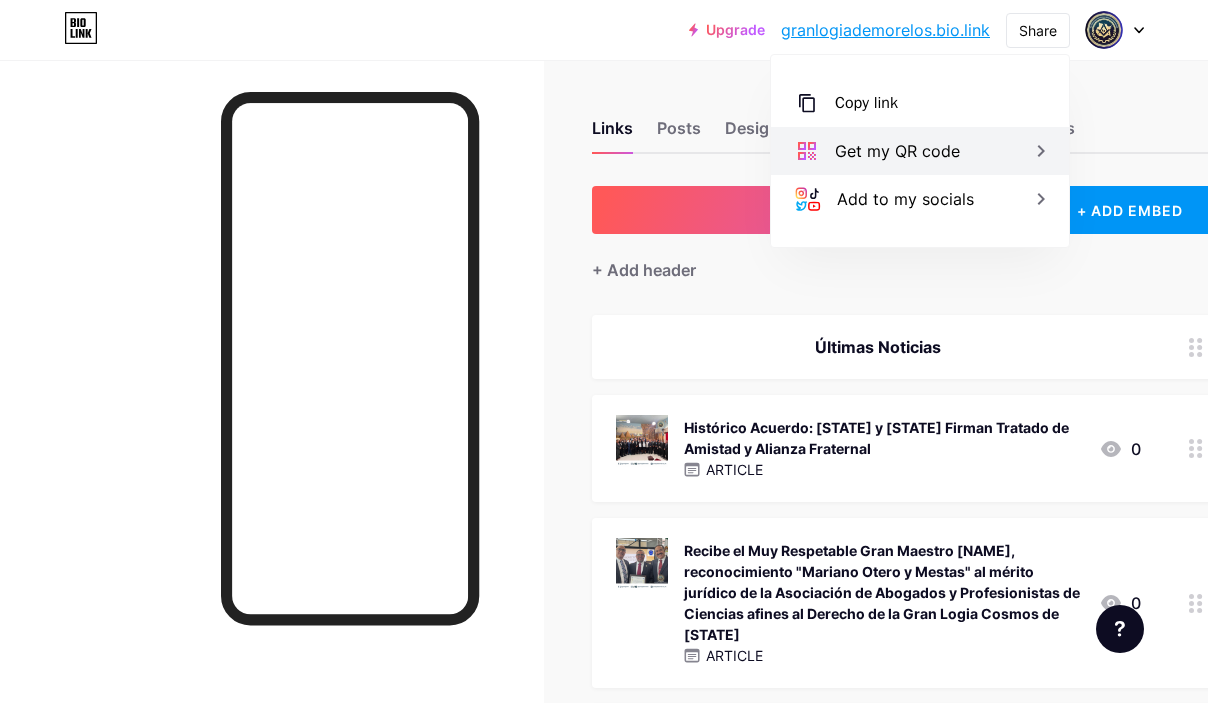 click on "Get my QR code" at bounding box center [920, 151] 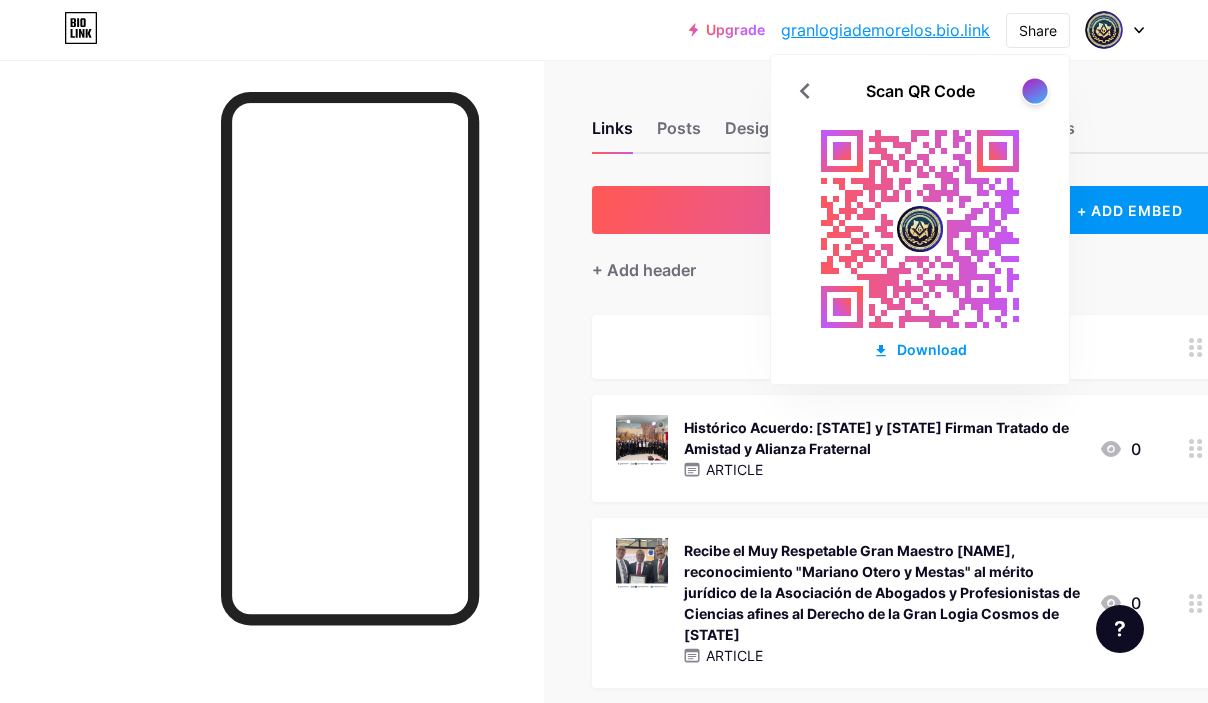 click at bounding box center [1034, 90] 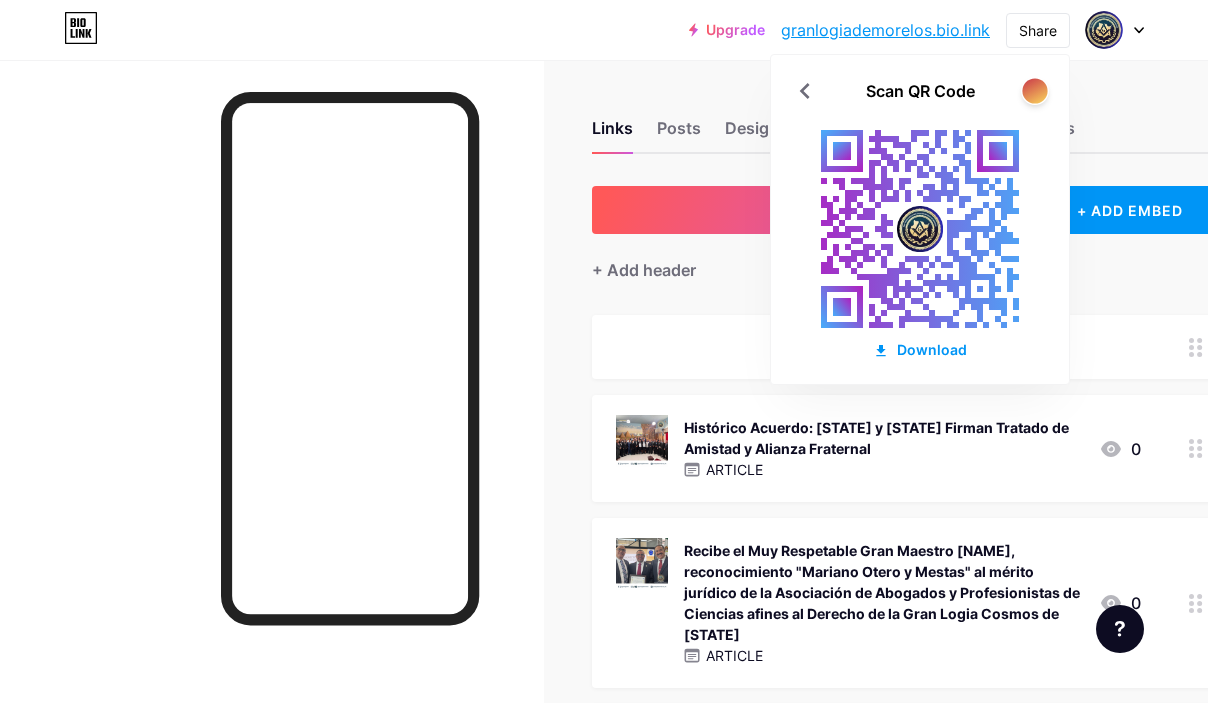 click at bounding box center (1034, 90) 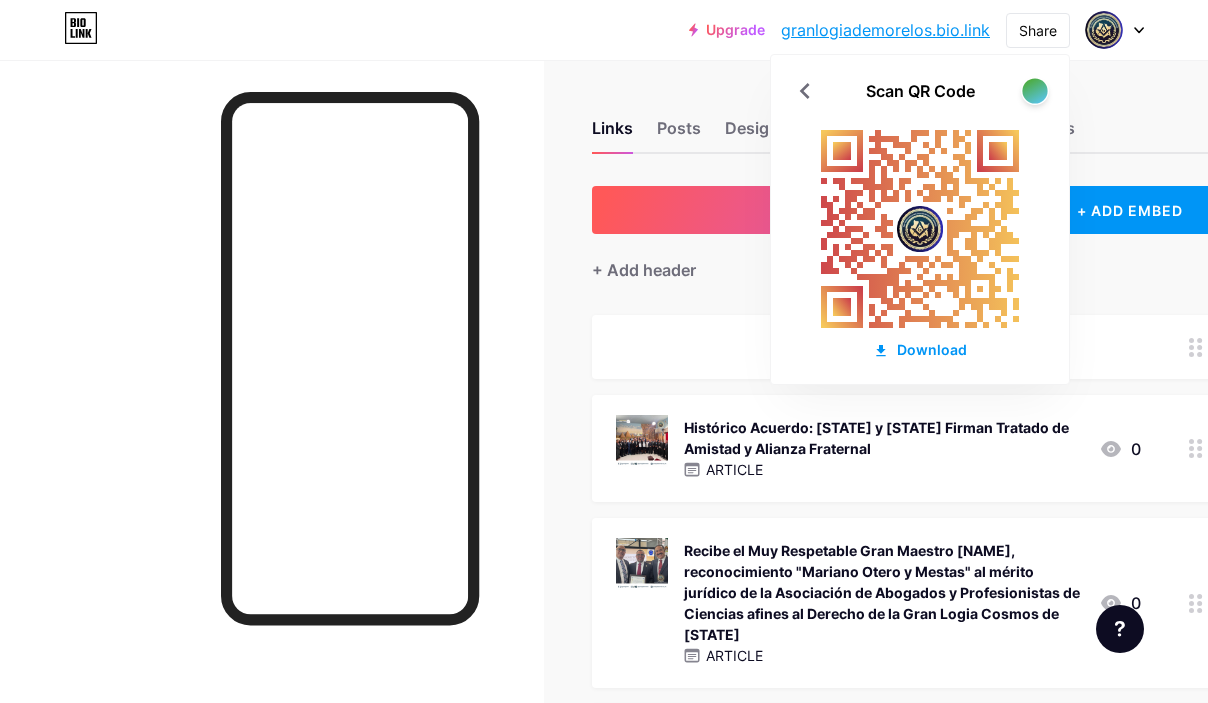 click at bounding box center (1034, 90) 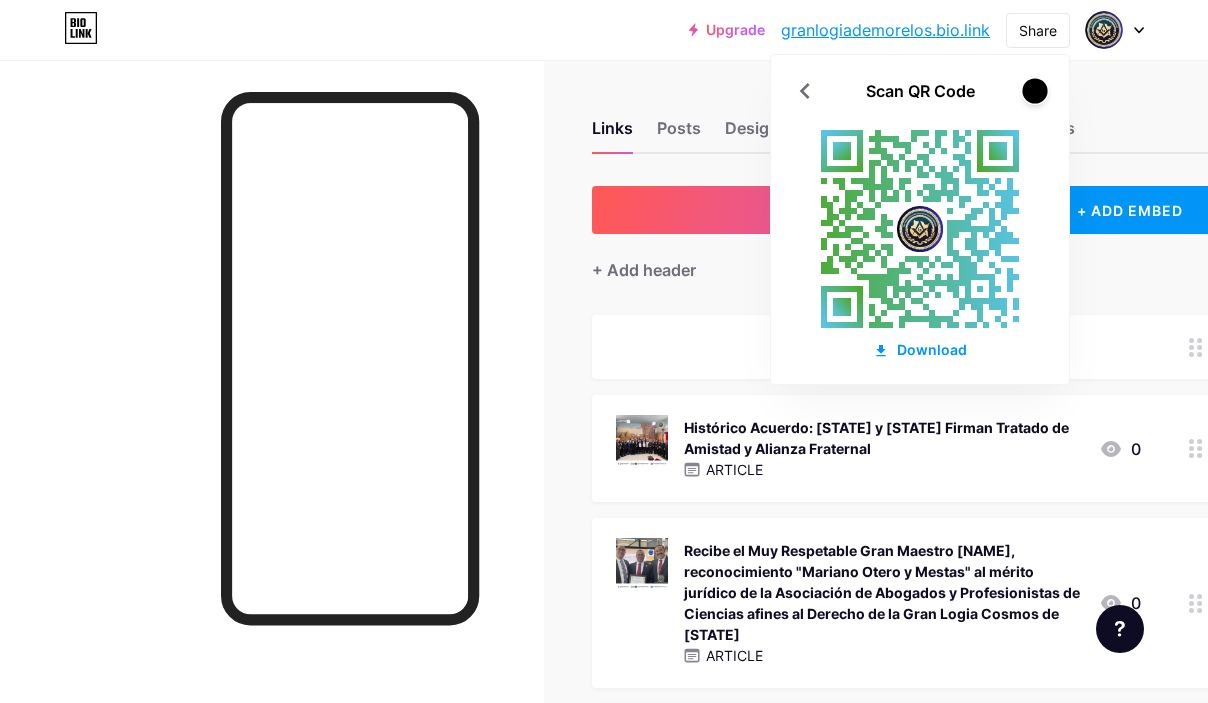 click at bounding box center (1034, 90) 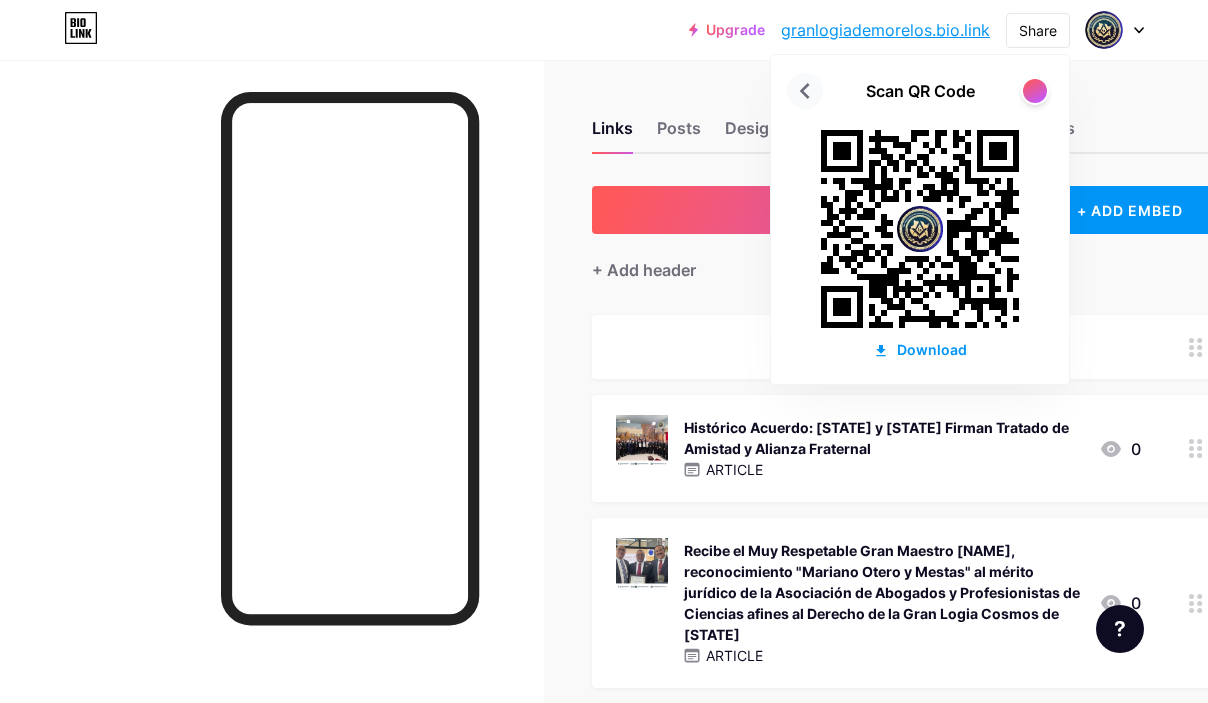 click 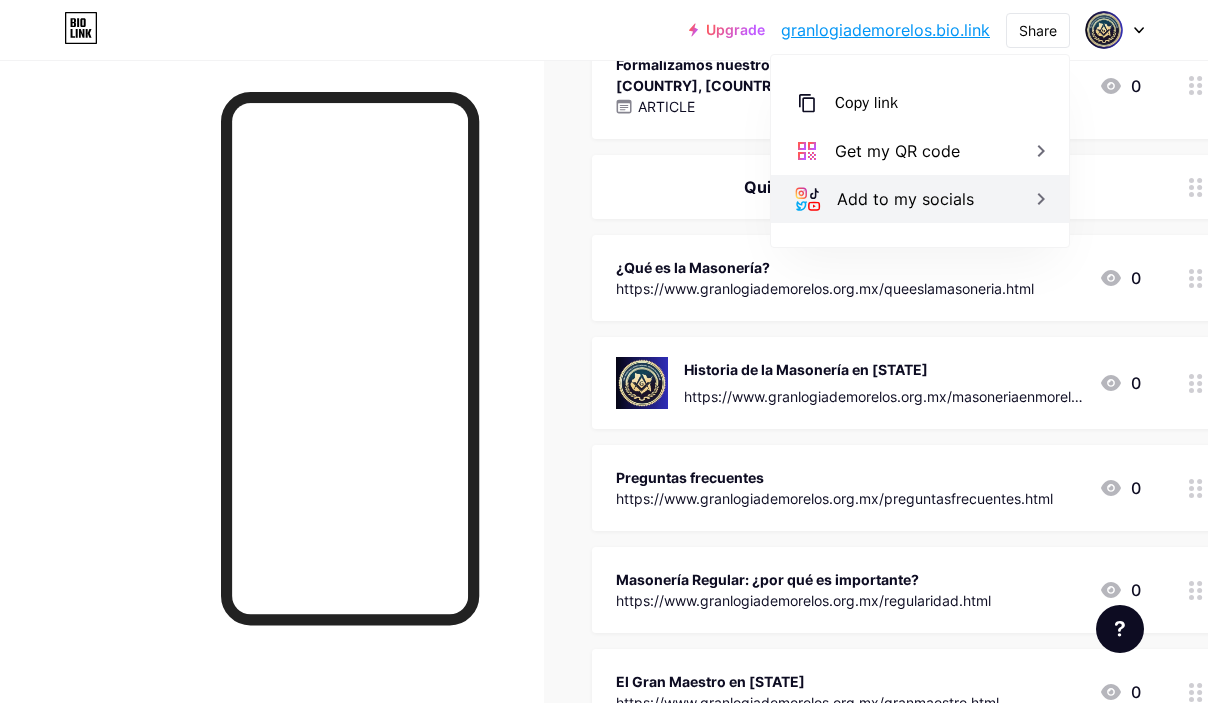 scroll, scrollTop: 985, scrollLeft: 0, axis: vertical 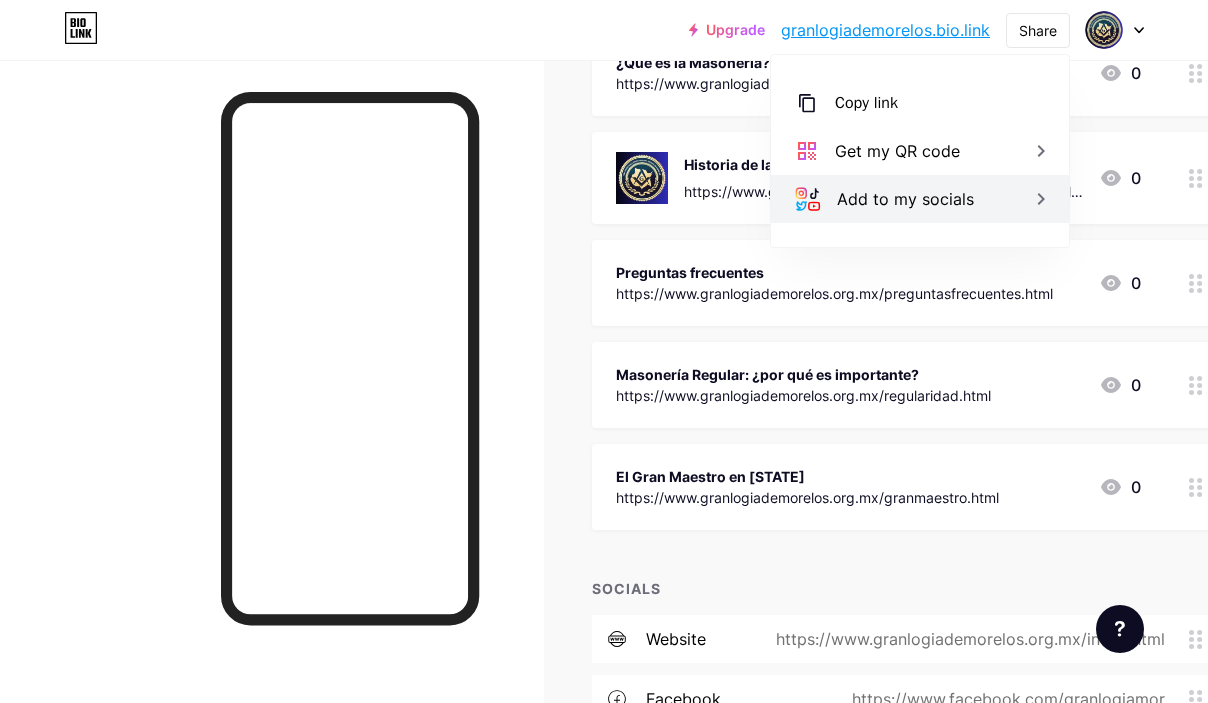 click on "Add to my socials" at bounding box center [905, 199] 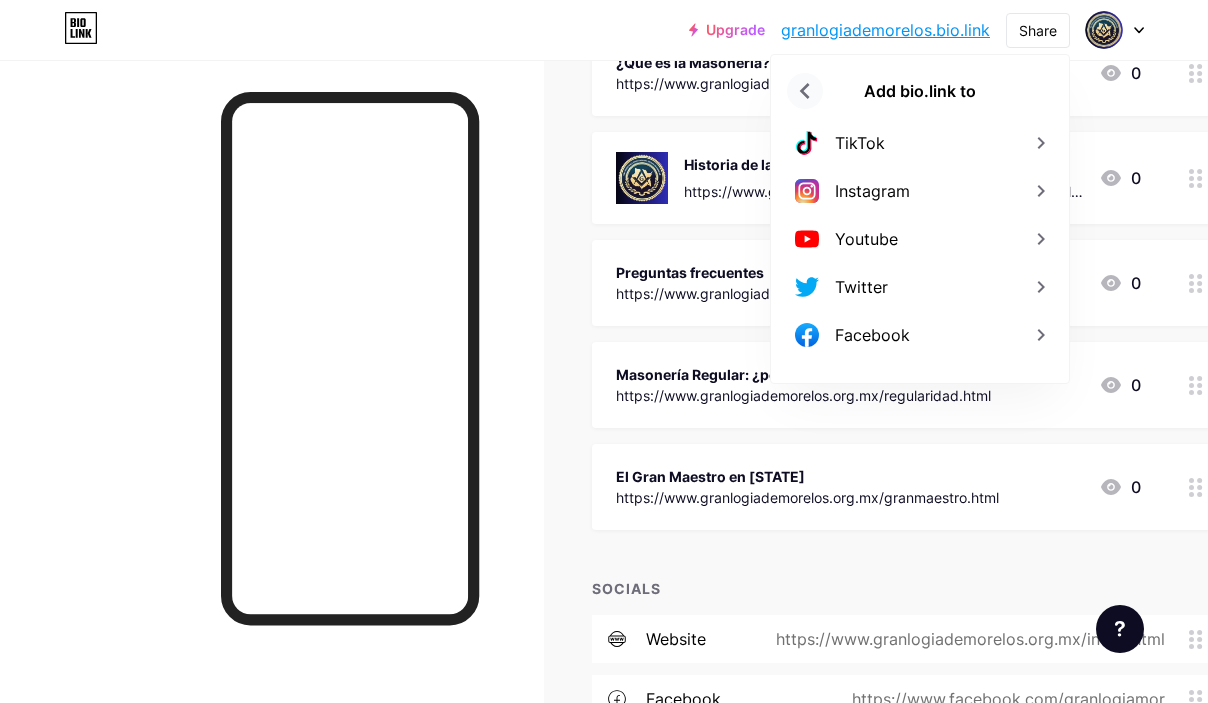 click 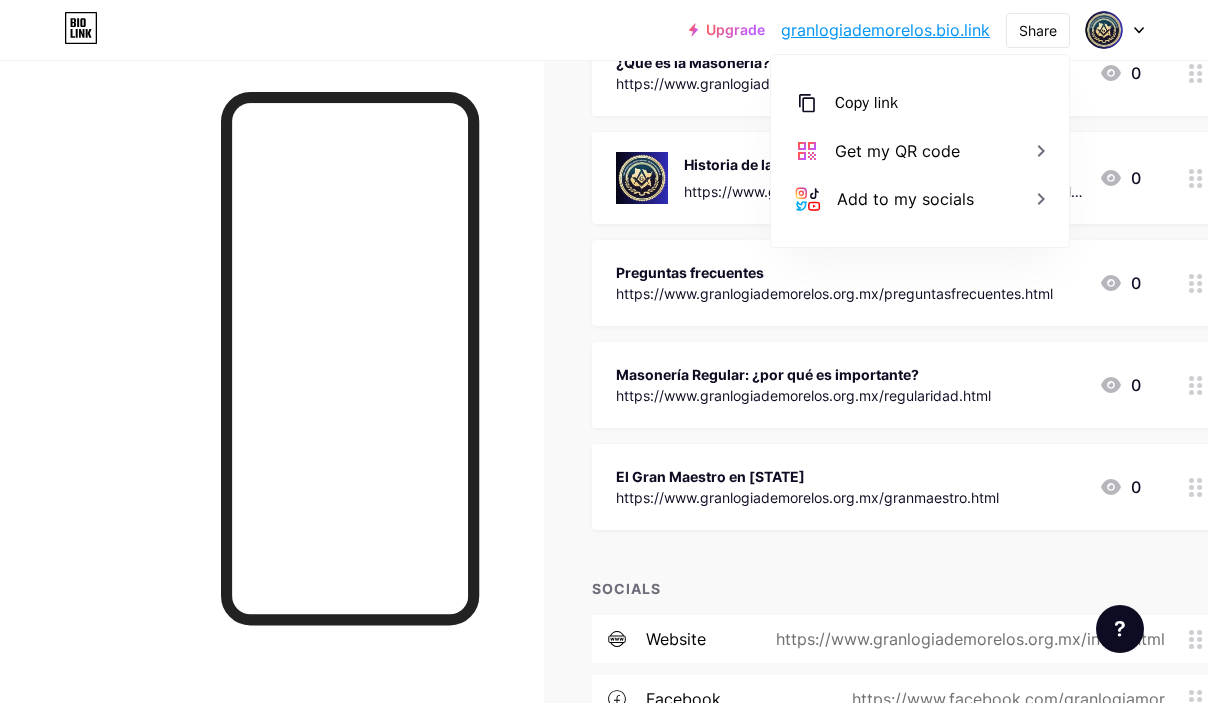 click at bounding box center (272, 411) 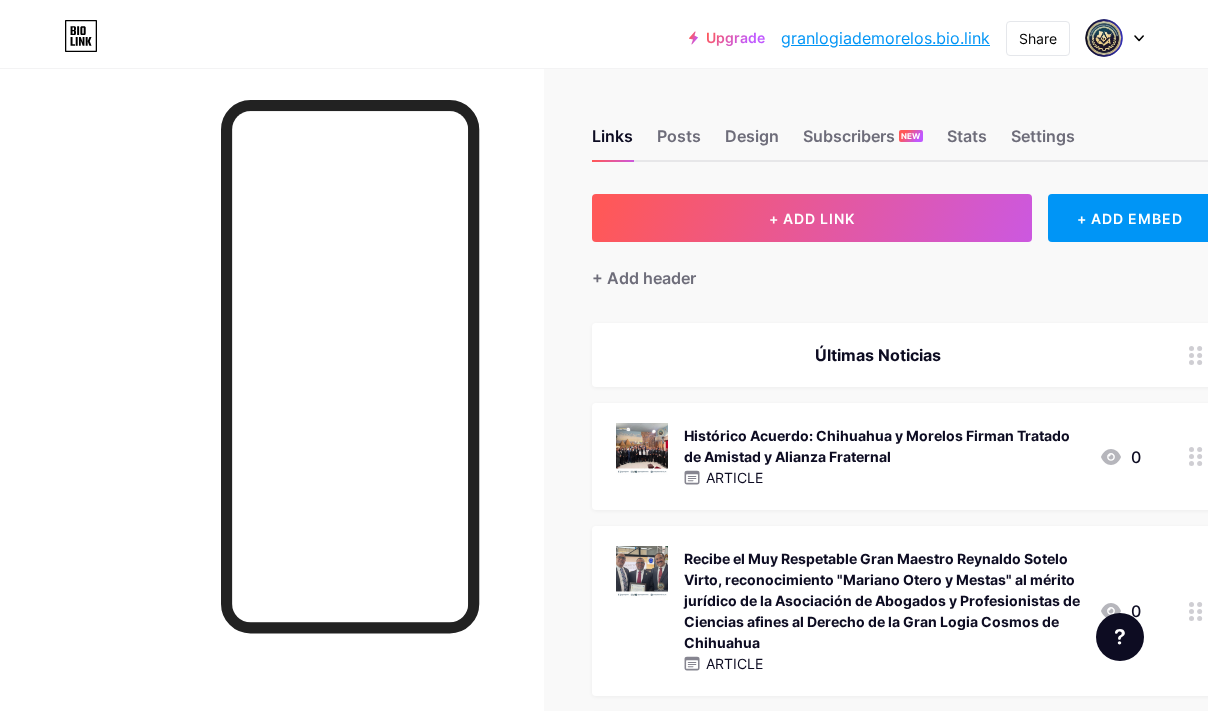 scroll, scrollTop: 0, scrollLeft: 0, axis: both 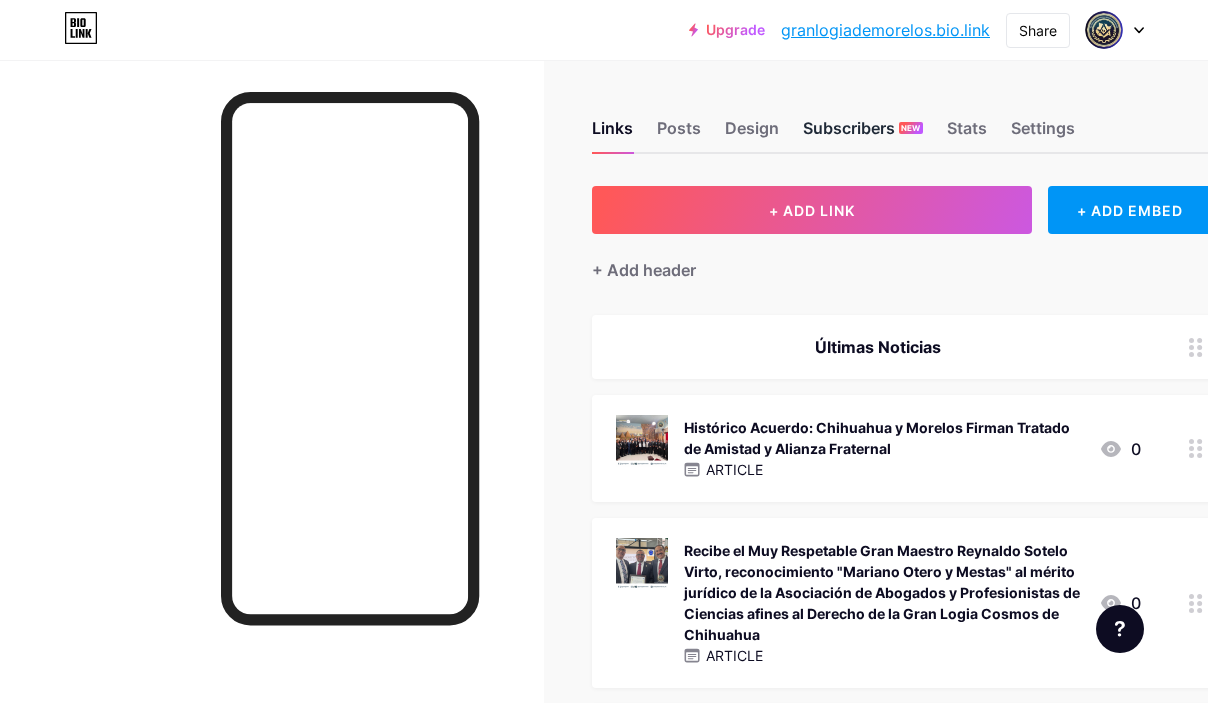click on "NEW" at bounding box center [911, 128] 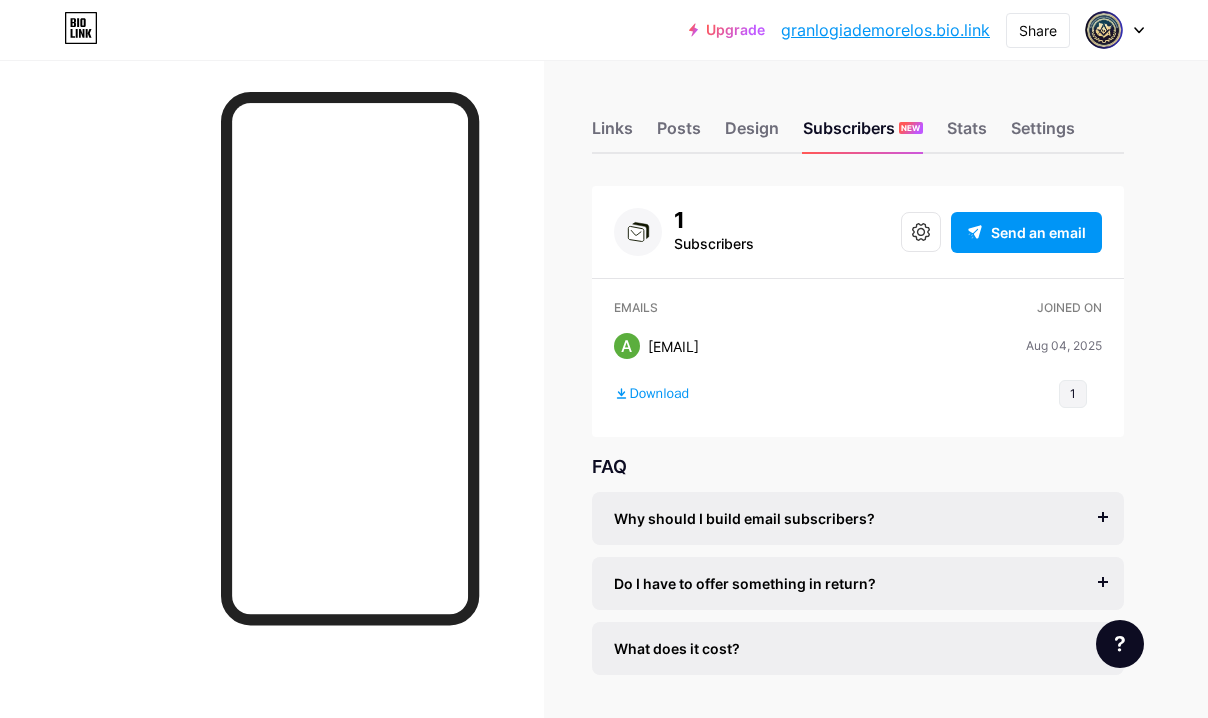 drag, startPoint x: 824, startPoint y: 342, endPoint x: 601, endPoint y: 362, distance: 223.89507 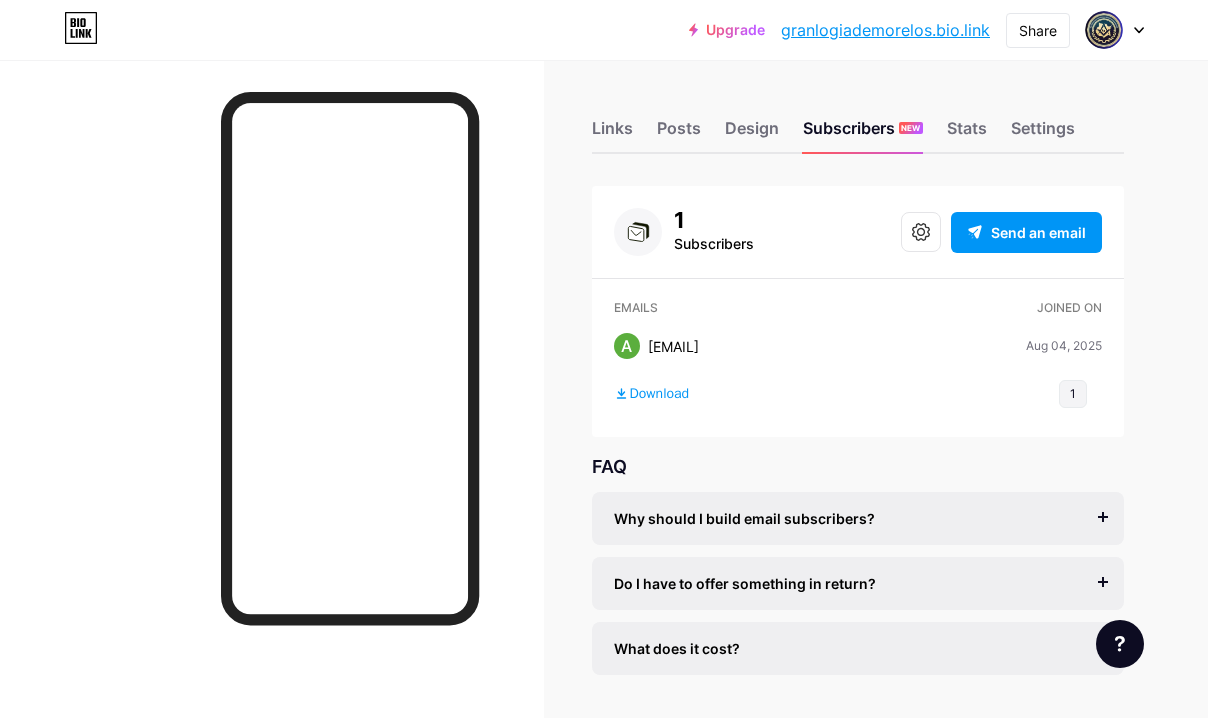 click on "Emails   Joined on
A
[EMAIL]   Aug 04, 2025    Aug 04, 2025
Download
1" at bounding box center [858, 368] 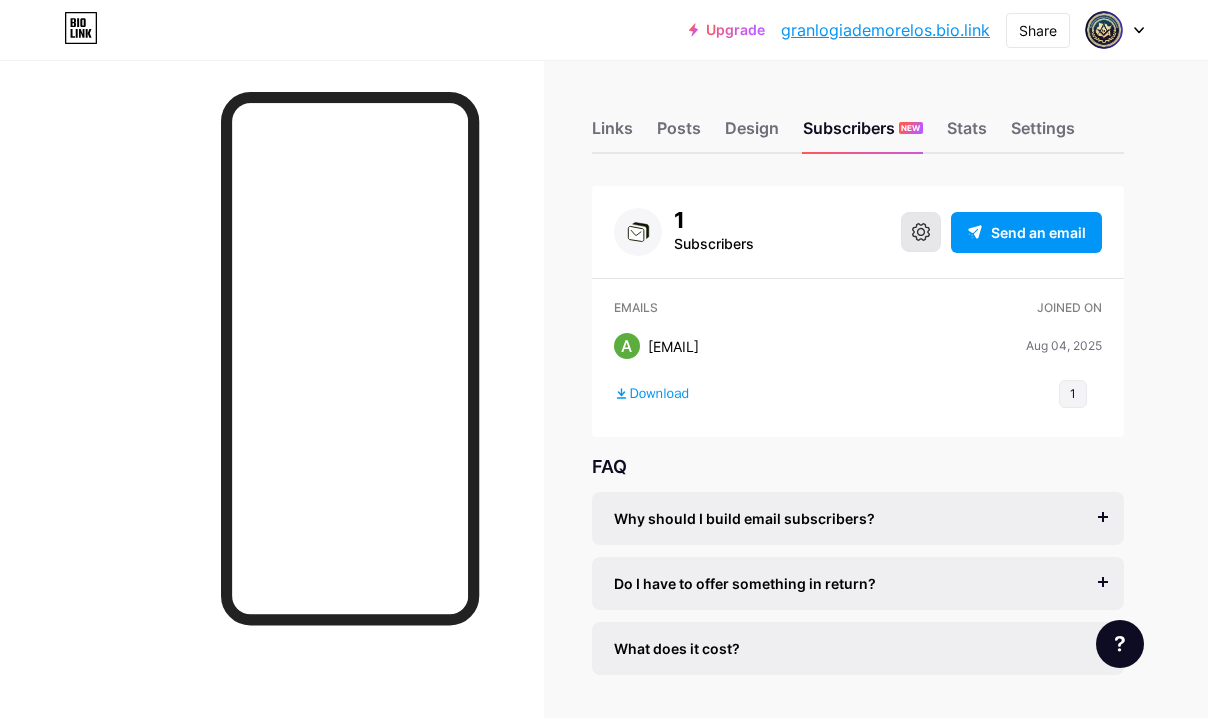 click 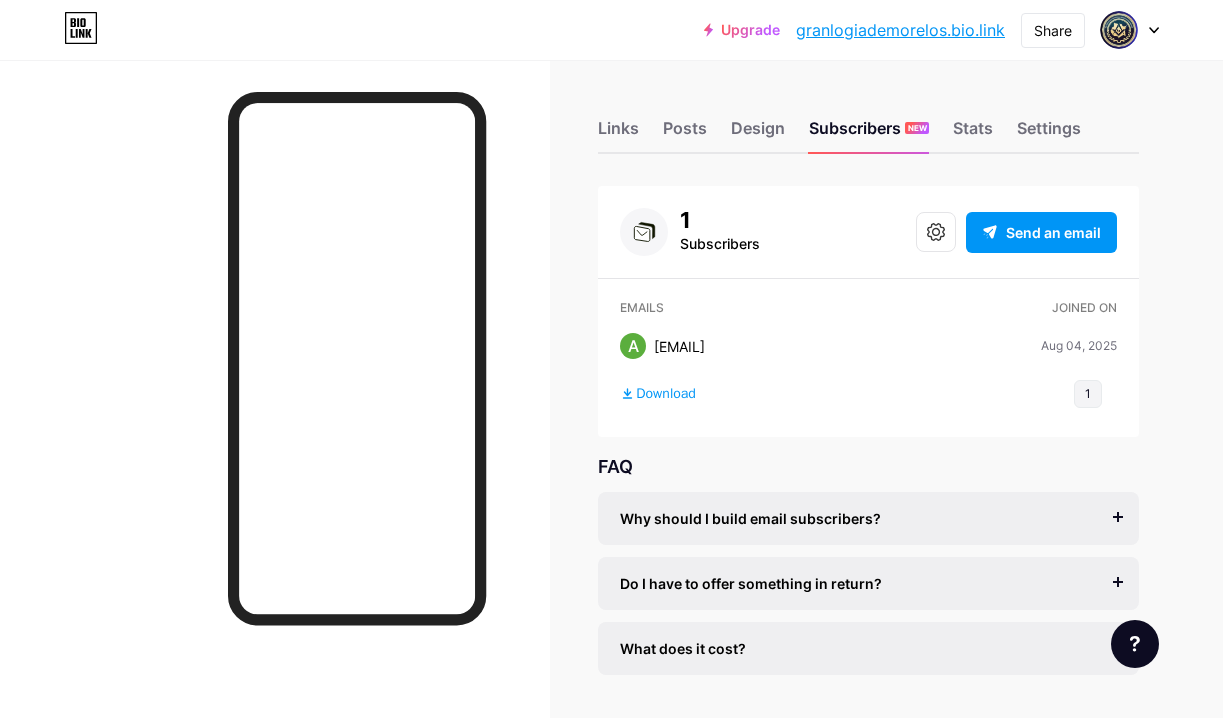 click on "Thank you for joining!" at bounding box center [612, 226] 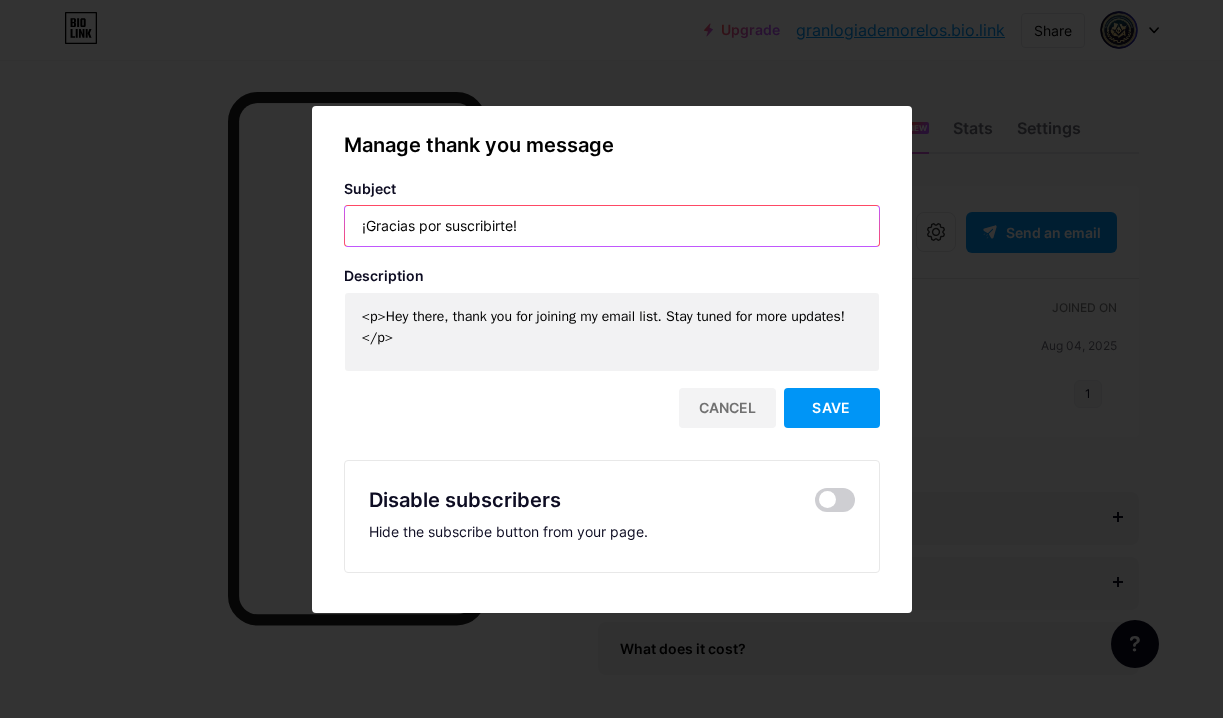 type on "¡Gracias por suscribirte!" 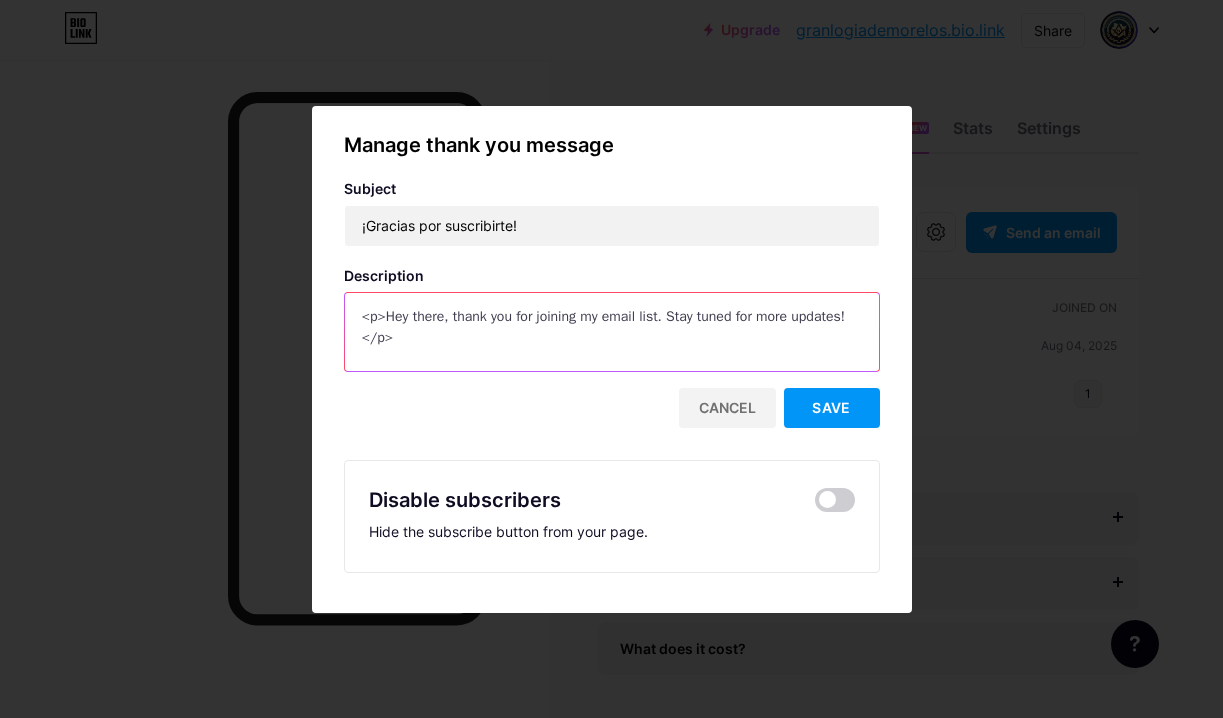 click on "<p>Hey there, thank you for joining my email list. Stay tuned for more updates!</p>" at bounding box center (612, 333) 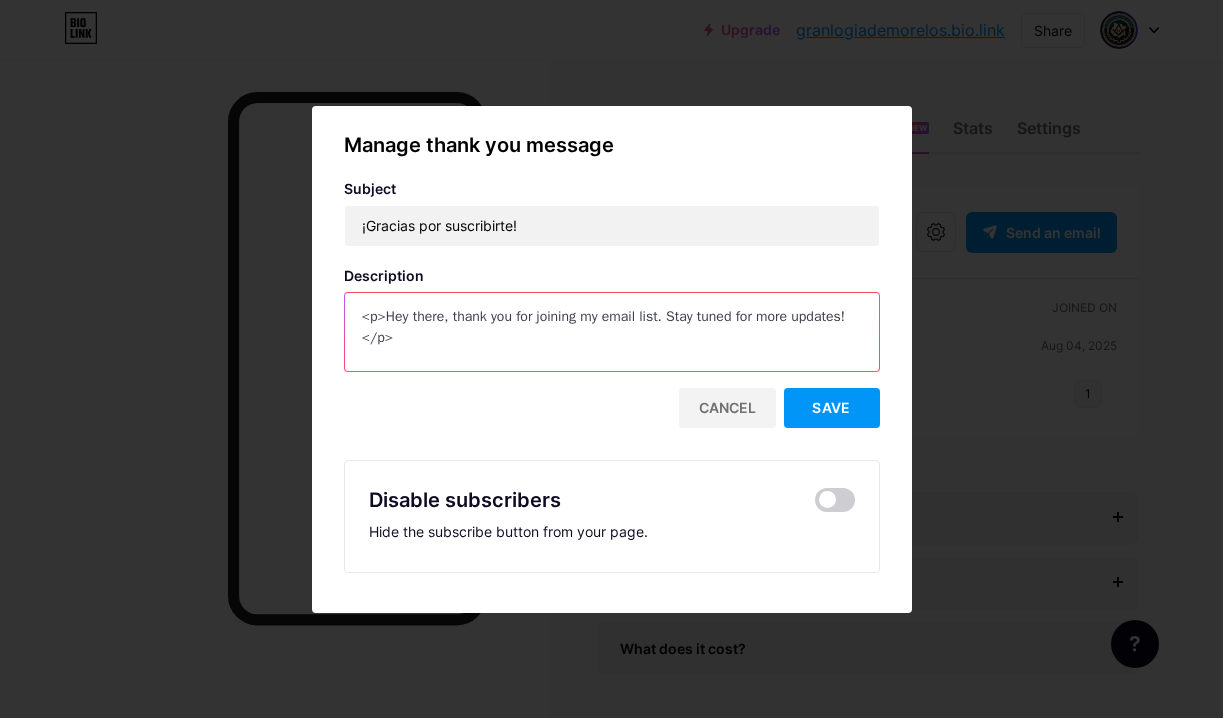 drag, startPoint x: 384, startPoint y: 307, endPoint x: 409, endPoint y: 334, distance: 36.796738 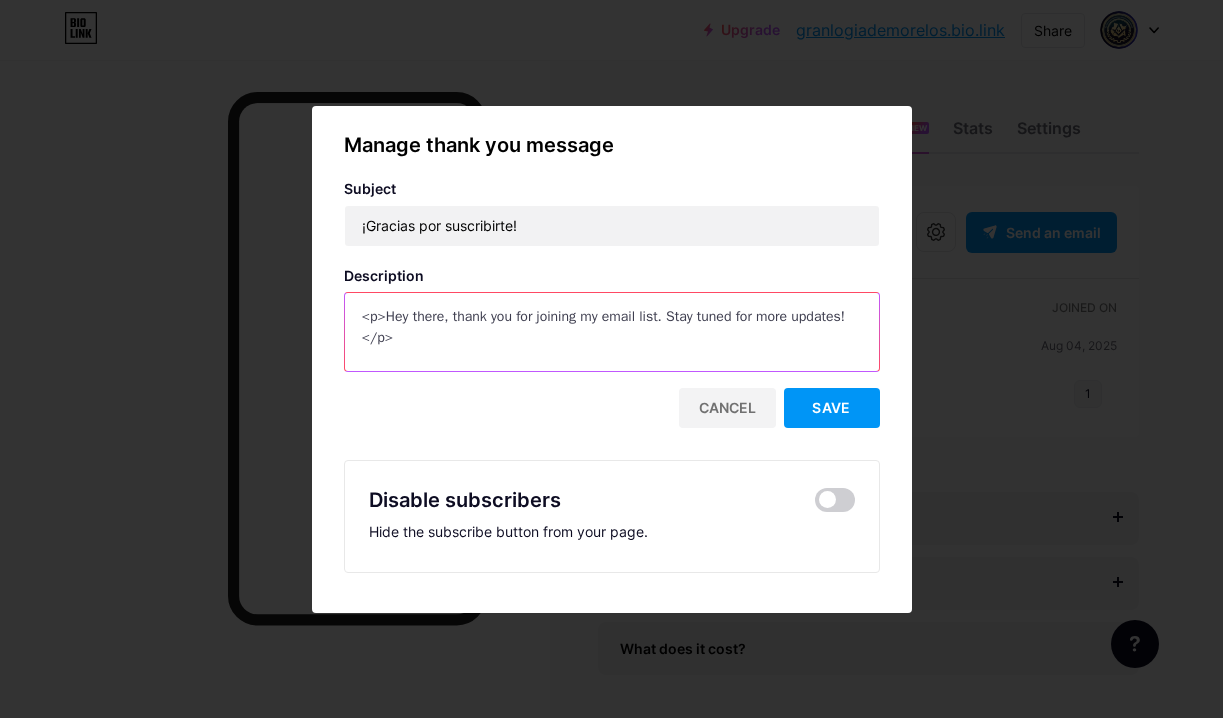 click on "<p>Hey there, thank you for joining my email list. Stay tuned for more updates!</p>" at bounding box center [612, 333] 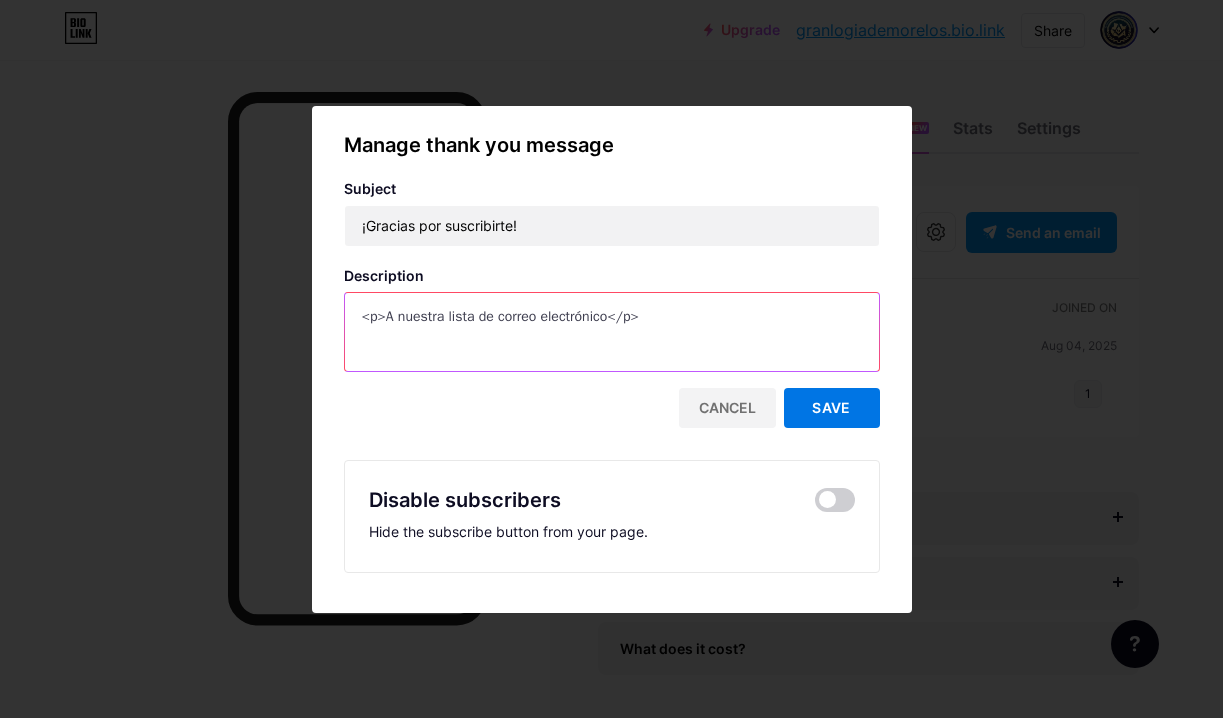 type on "<p>A nuestra lista de correo electrónico</p>" 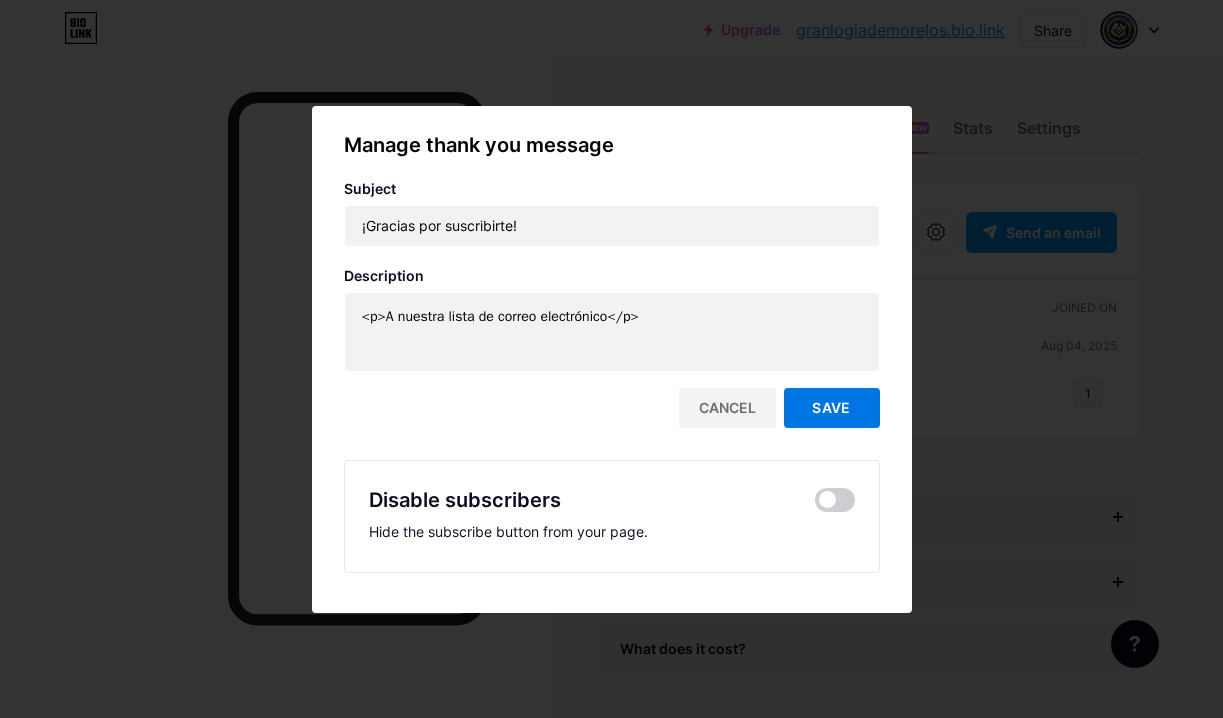 click on "Save" at bounding box center [831, 407] 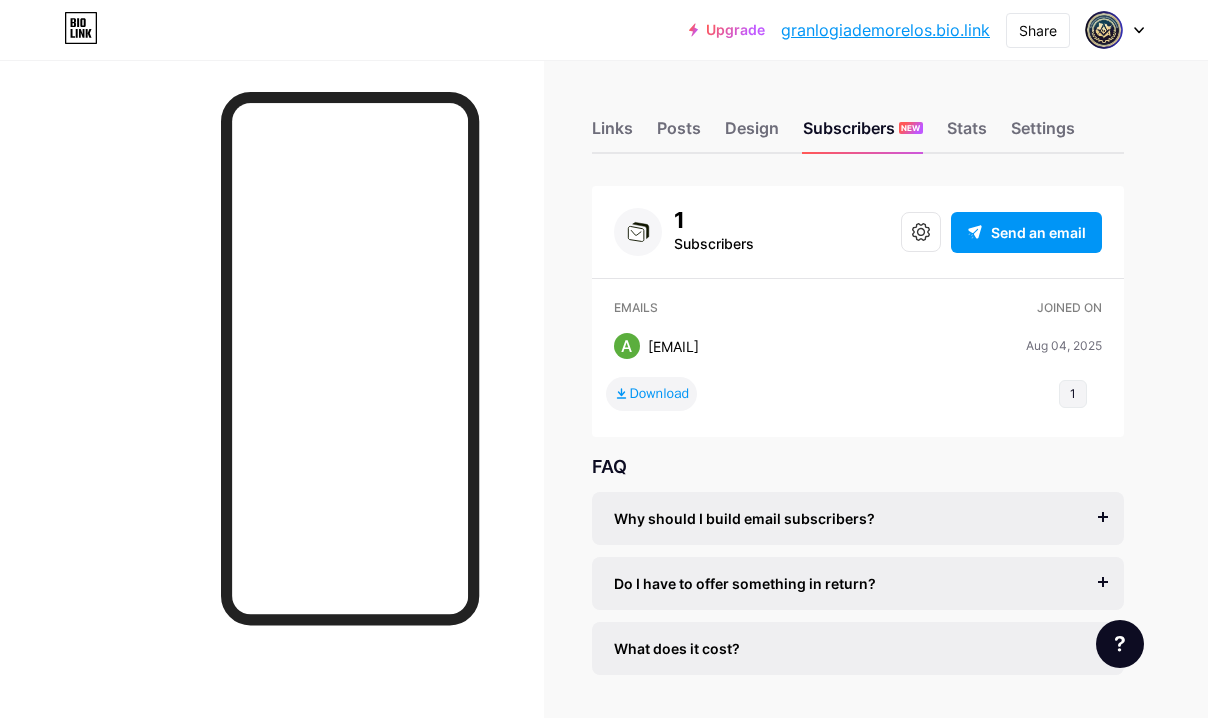 click on "Download" at bounding box center [660, 394] 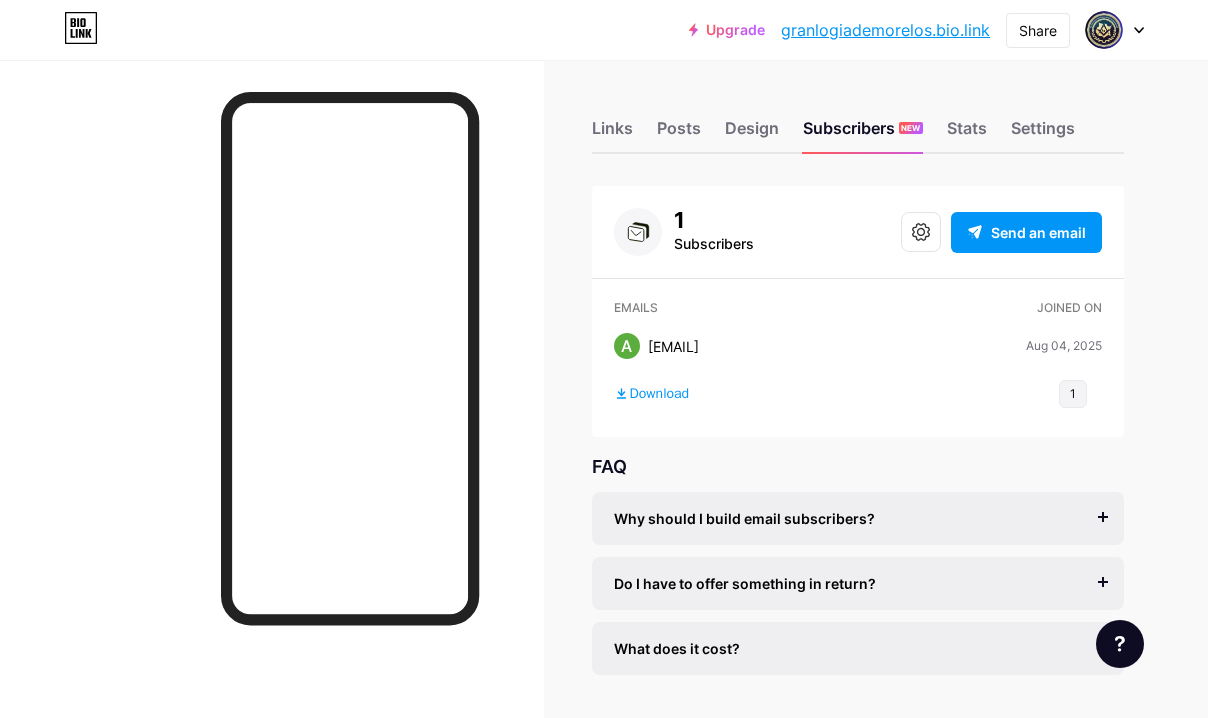 click on "Do I have to offer something in return?" at bounding box center [745, 583] 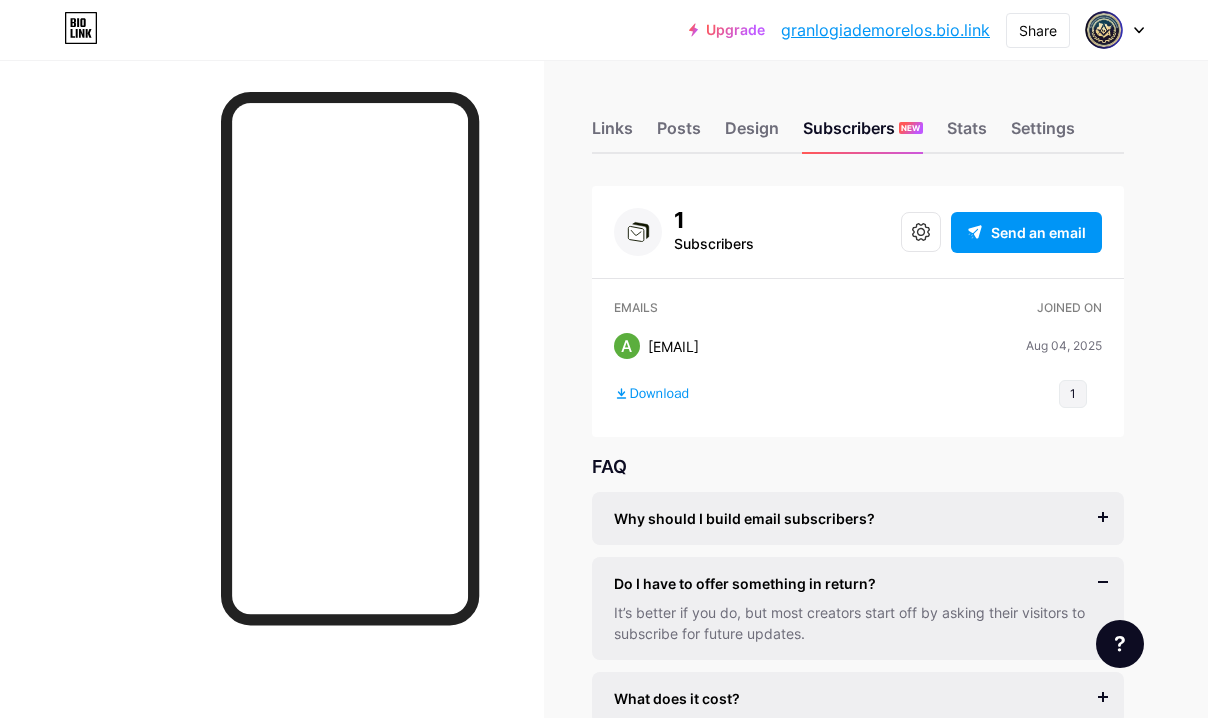 click on "Why should I build email subscribers?" at bounding box center [744, 518] 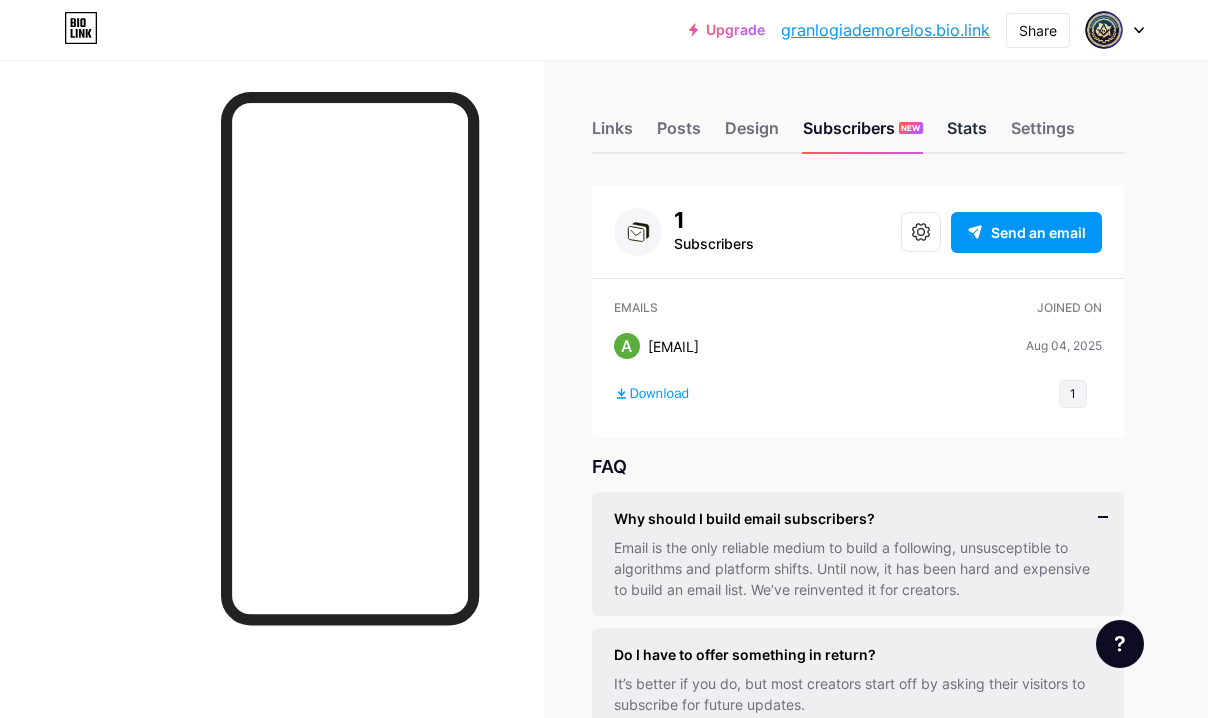 click on "Stats" at bounding box center [967, 134] 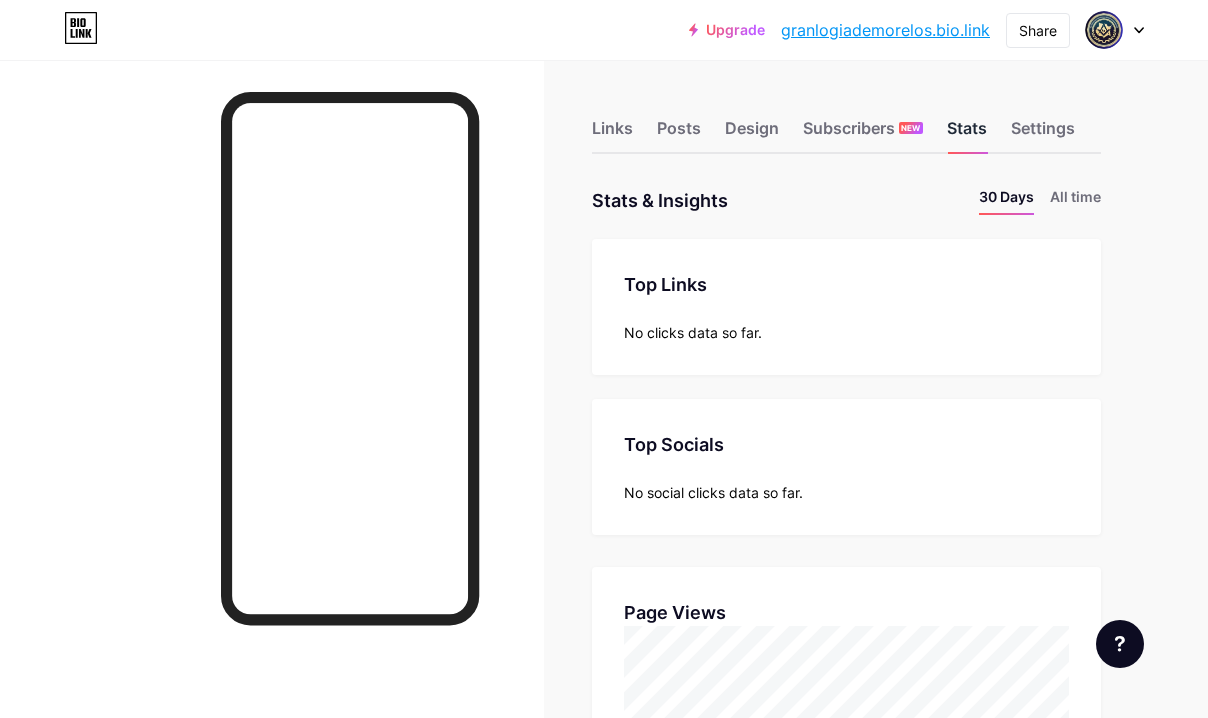 scroll, scrollTop: 999282, scrollLeft: 998792, axis: both 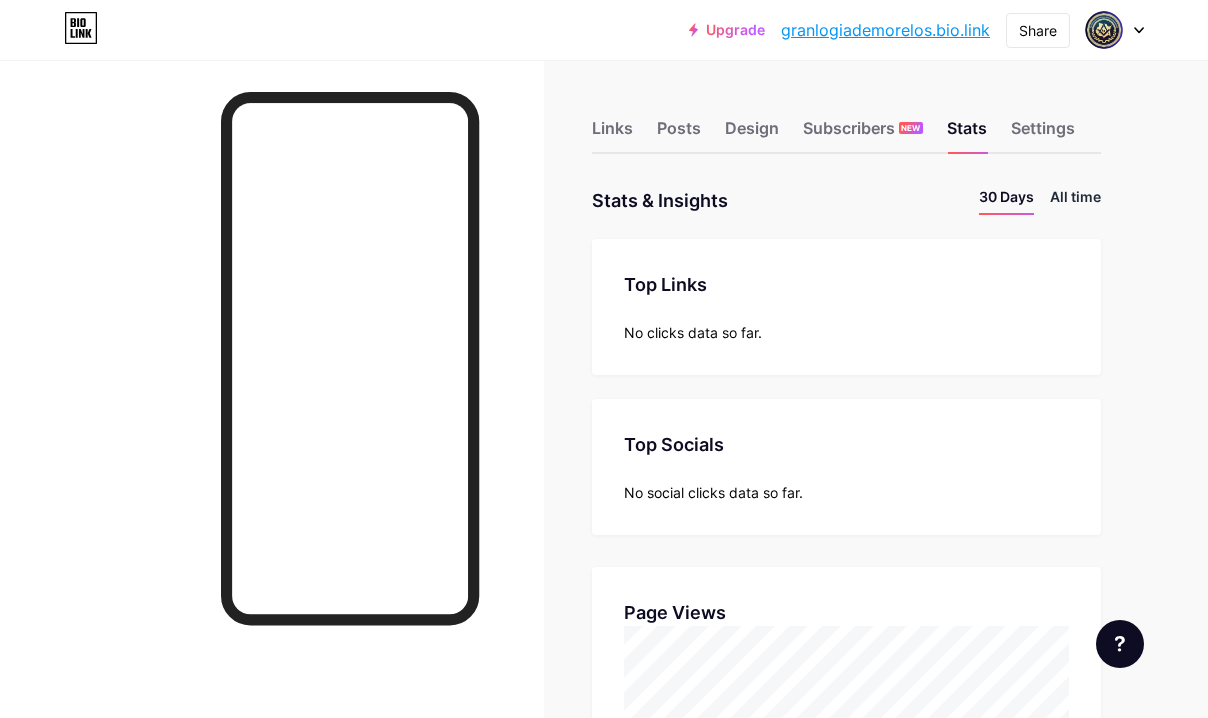 click on "All
time" at bounding box center [1075, 200] 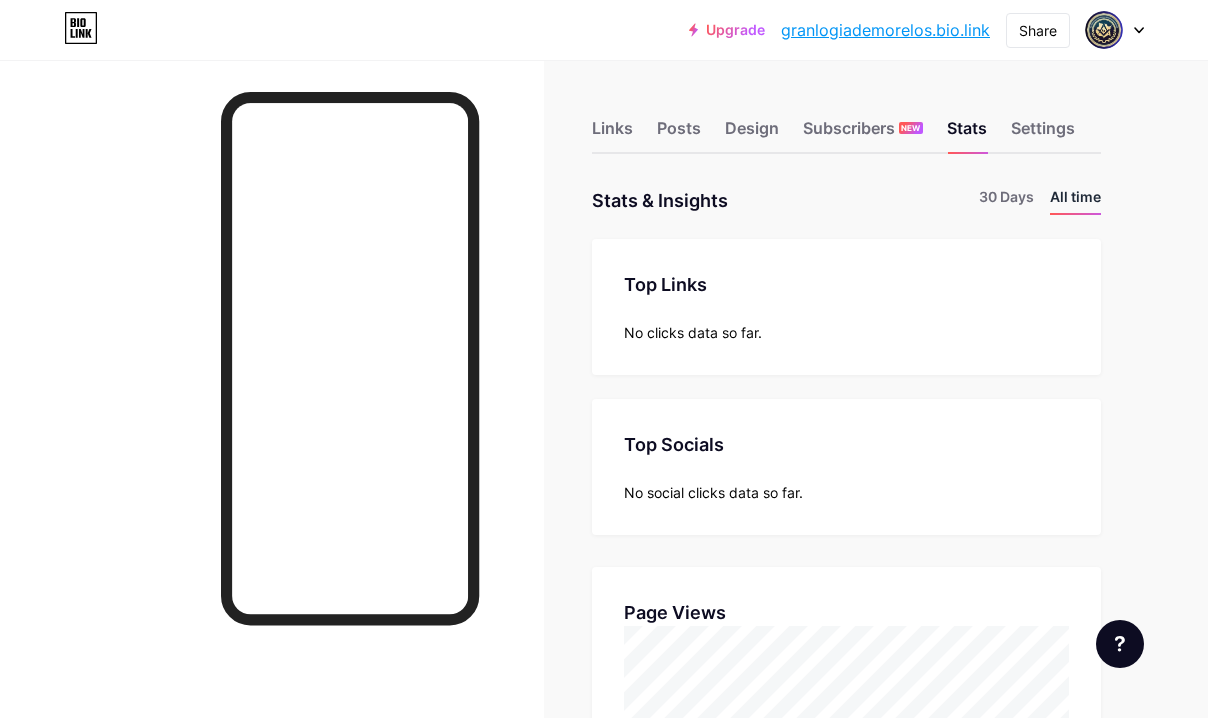 scroll, scrollTop: 999282, scrollLeft: 998792, axis: both 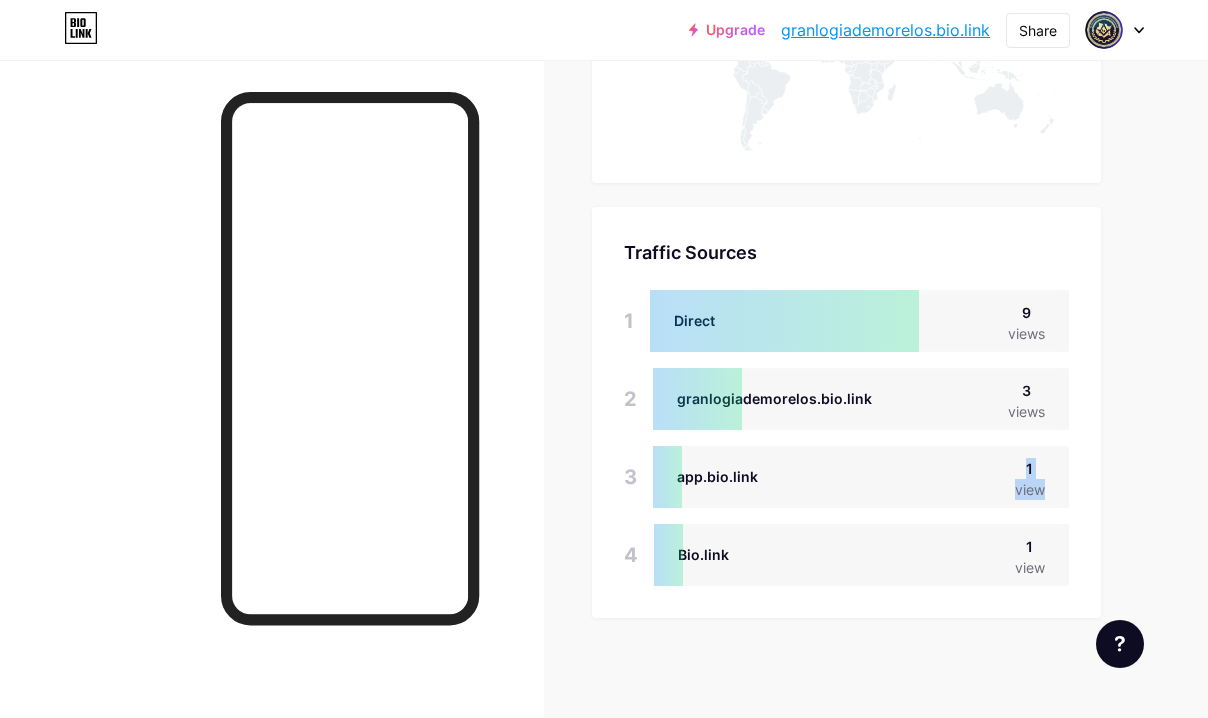 drag, startPoint x: 1051, startPoint y: 481, endPoint x: 711, endPoint y: 500, distance: 340.53046 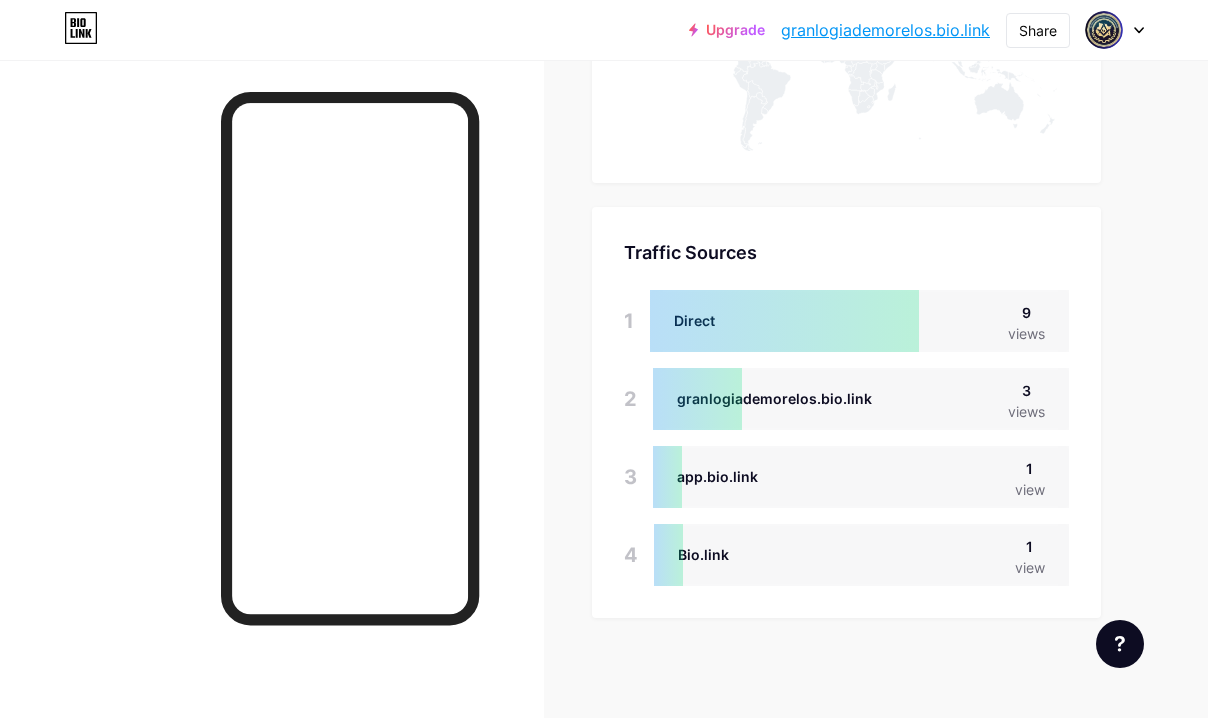 click on "app.bio.link" at bounding box center [717, 476] 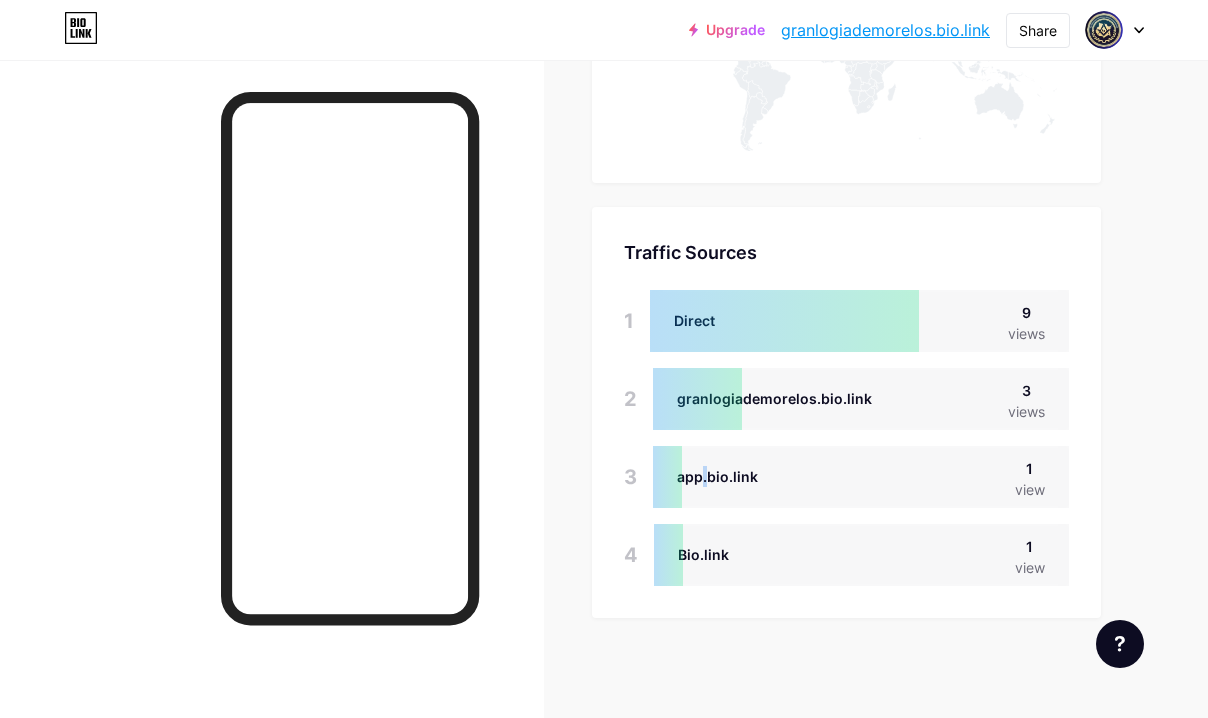 click on "app.bio.link" at bounding box center (717, 476) 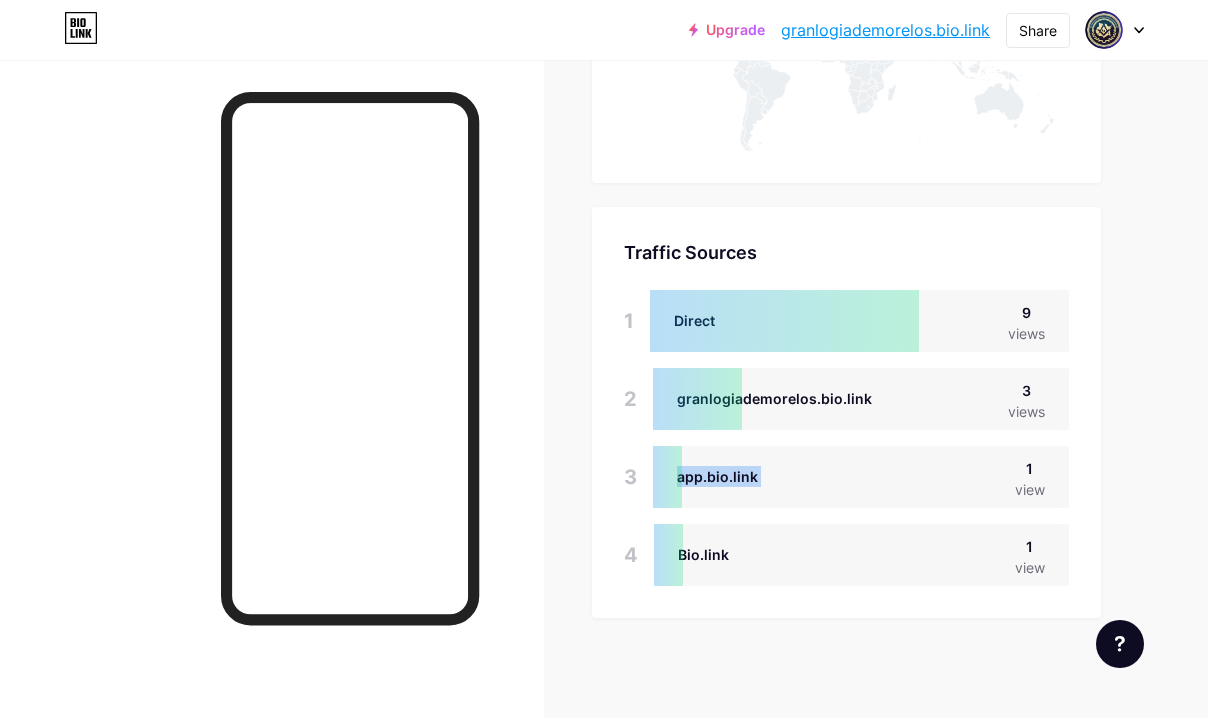 click on "app.bio.link" at bounding box center (717, 476) 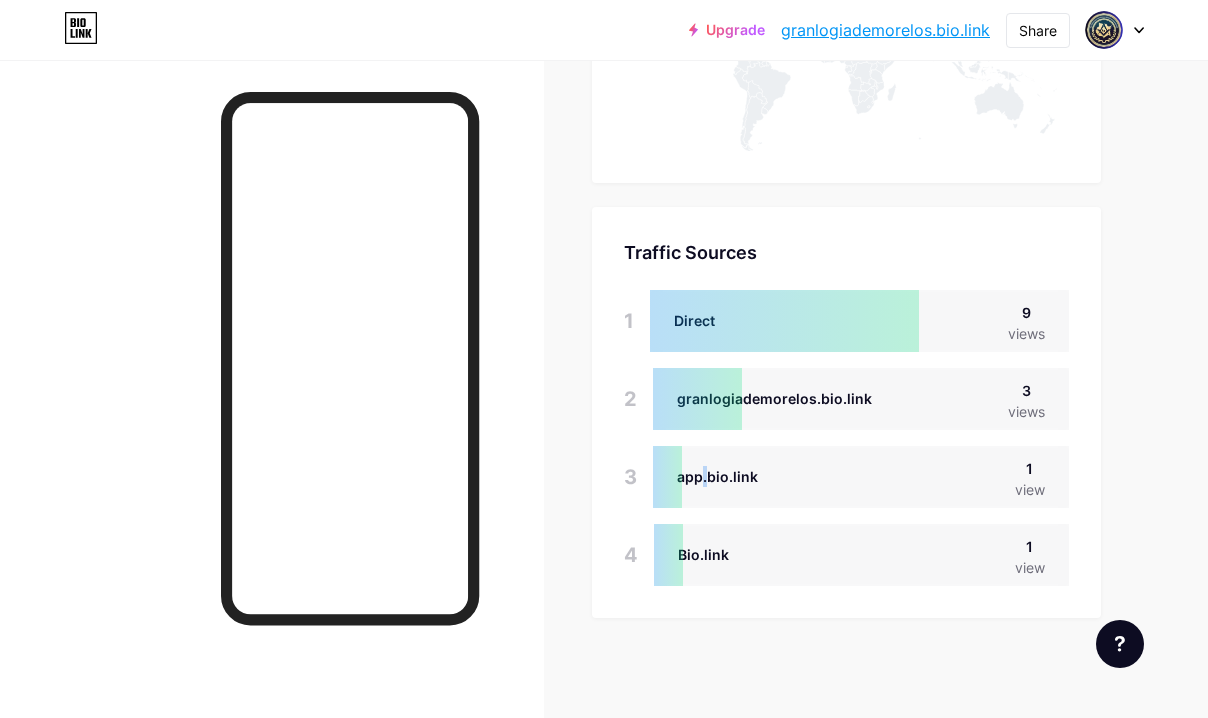 click on "app.bio.link" at bounding box center [717, 476] 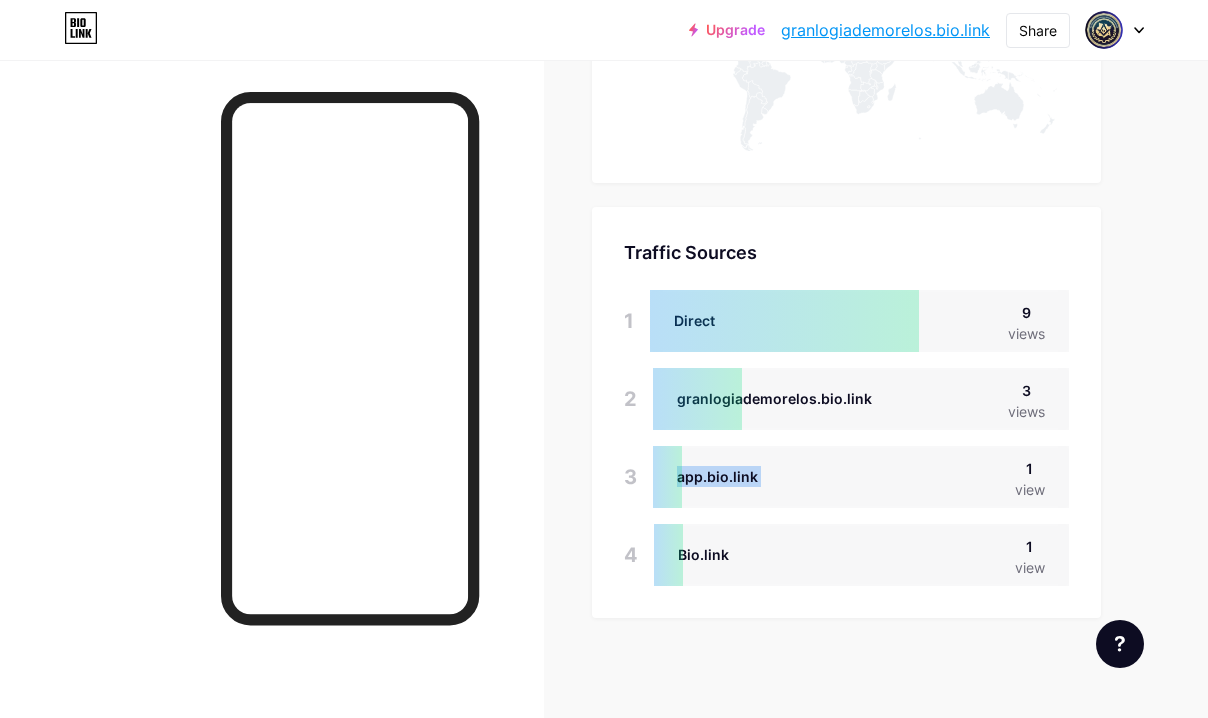 click on "app.bio.link" at bounding box center [717, 476] 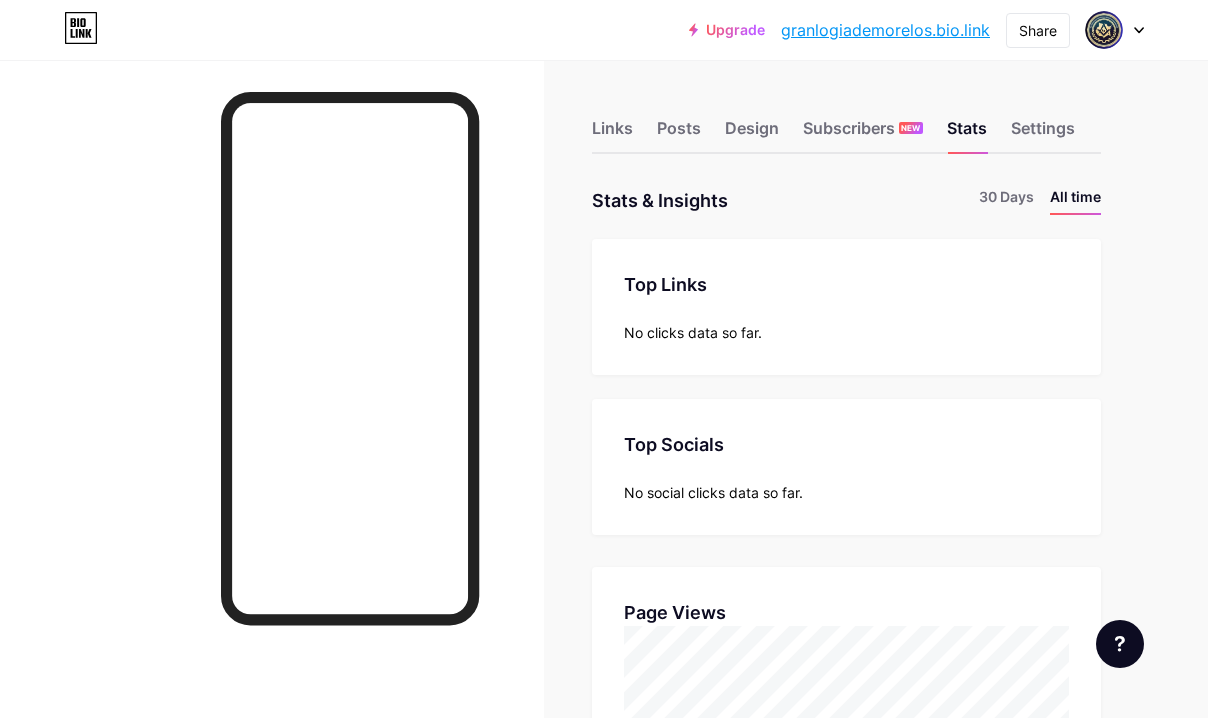 scroll, scrollTop: 764, scrollLeft: 0, axis: vertical 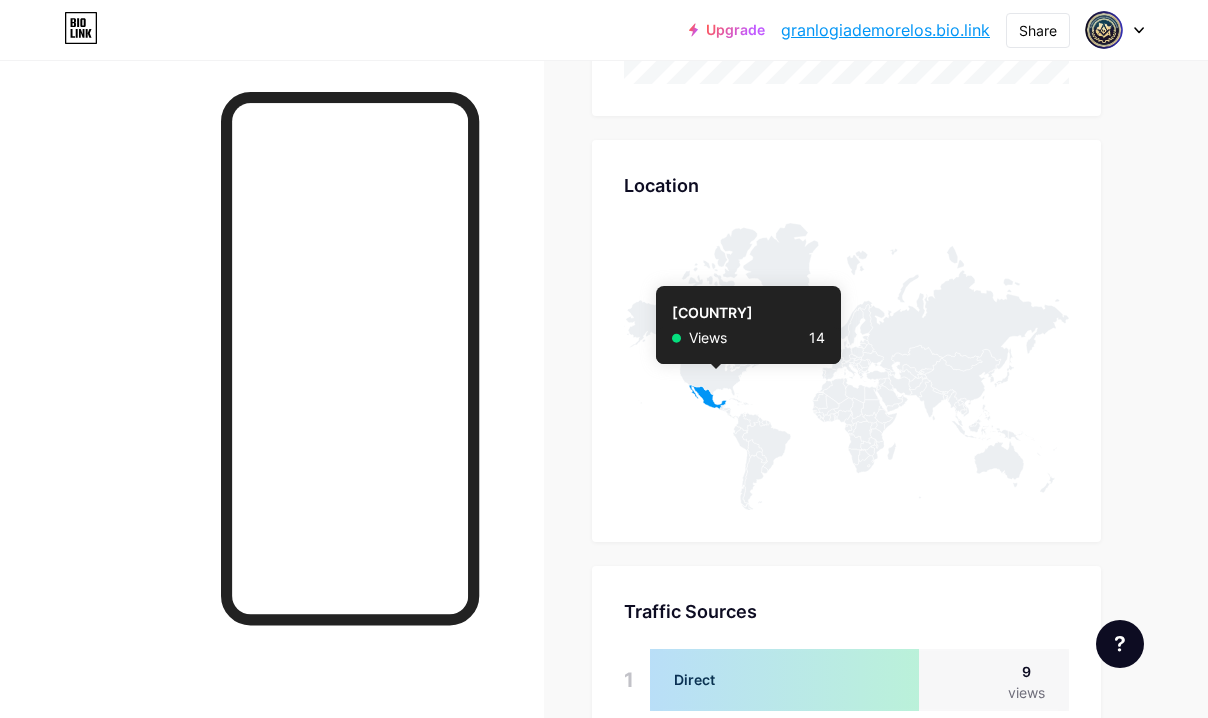 click 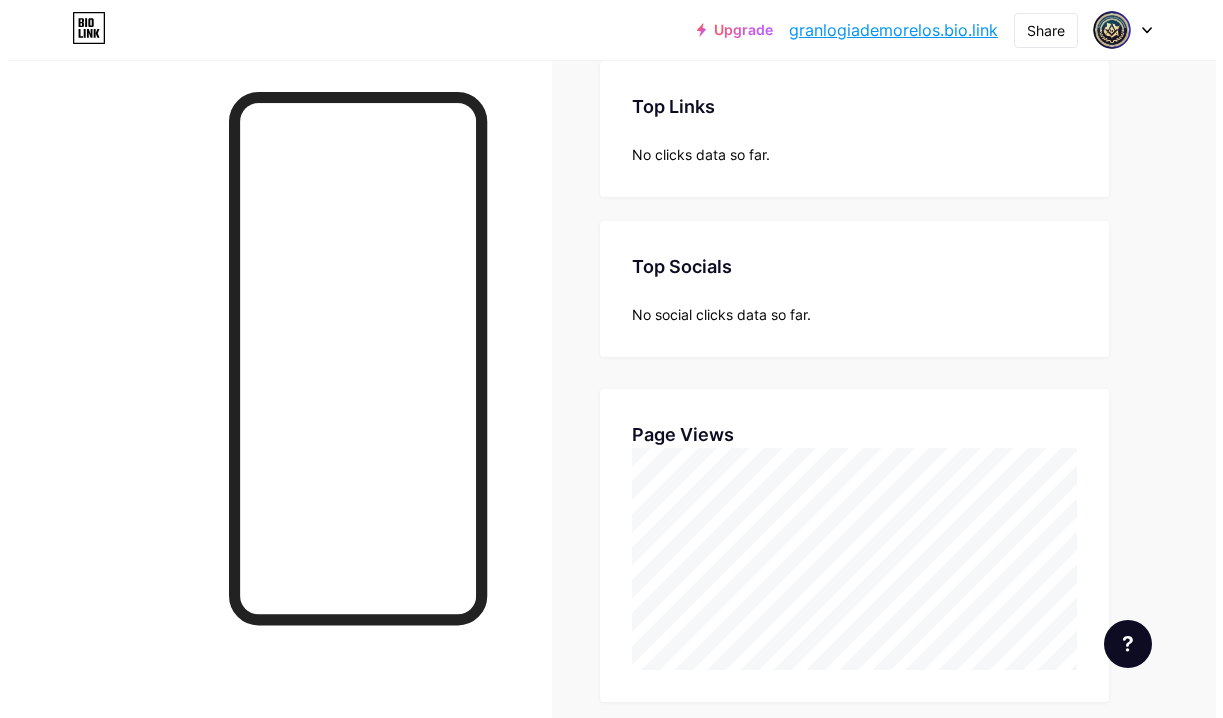 scroll, scrollTop: 0, scrollLeft: 0, axis: both 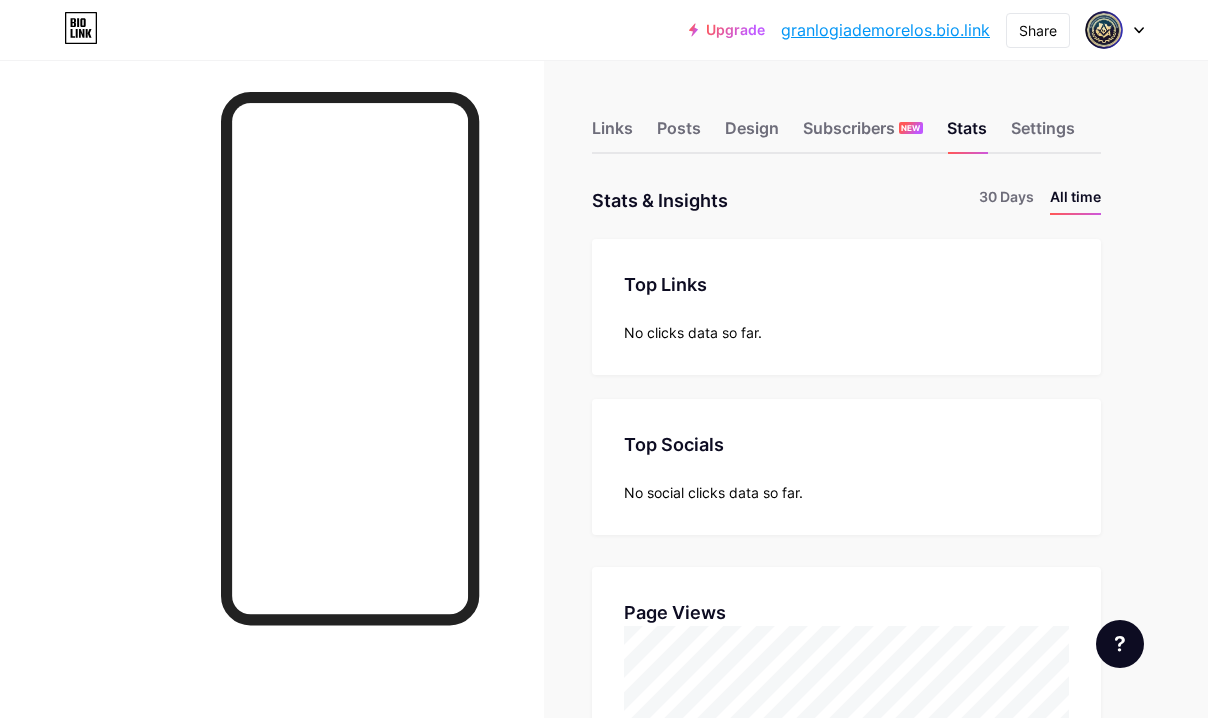click on "Upgrade   granlogiademore...   granlogiademorelos.bio.link   Share               Switch accounts     Muy Respetable Gran Logia del Estado de Morelos   bio.link/granlogiademorelos       + Add a new page        Account settings   Logout" at bounding box center [604, 30] 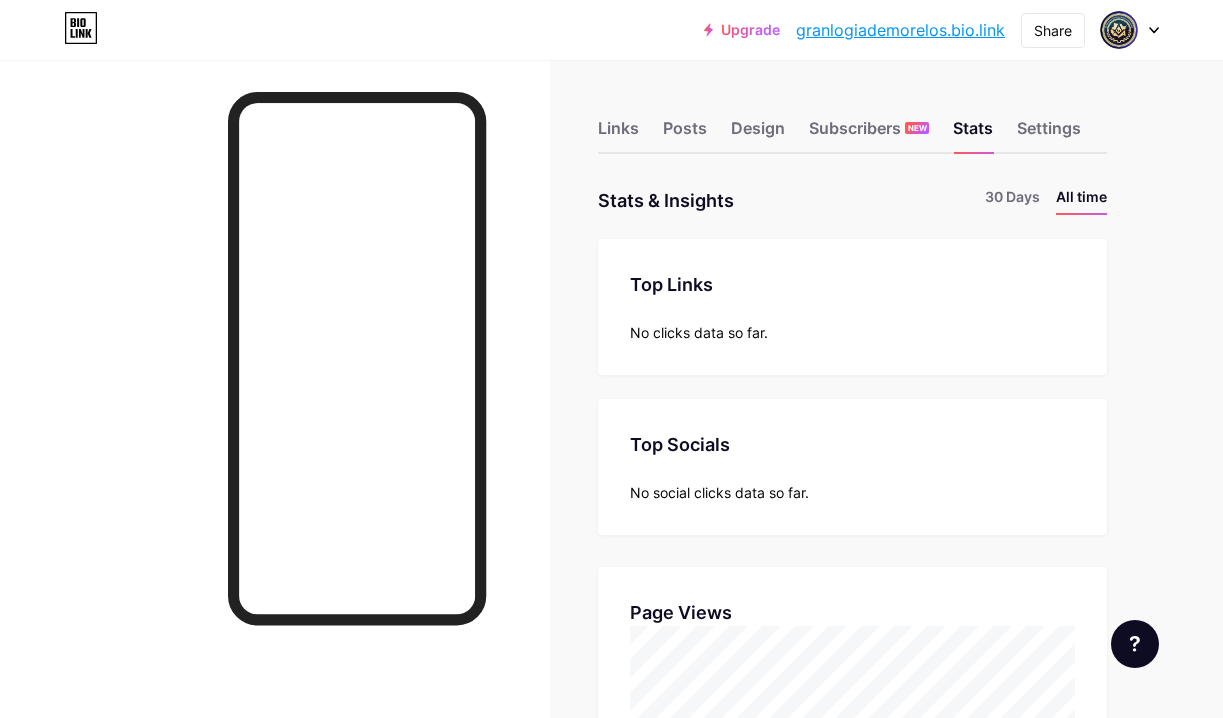 scroll, scrollTop: 999282, scrollLeft: 998777, axis: both 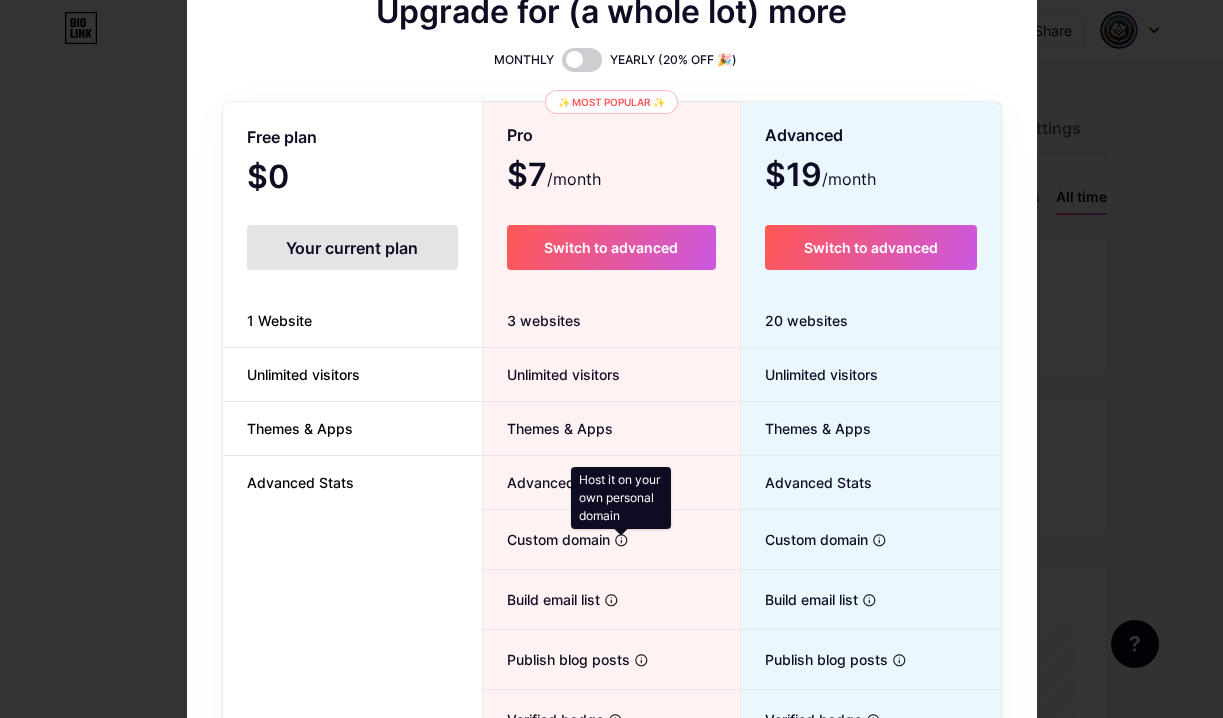 click 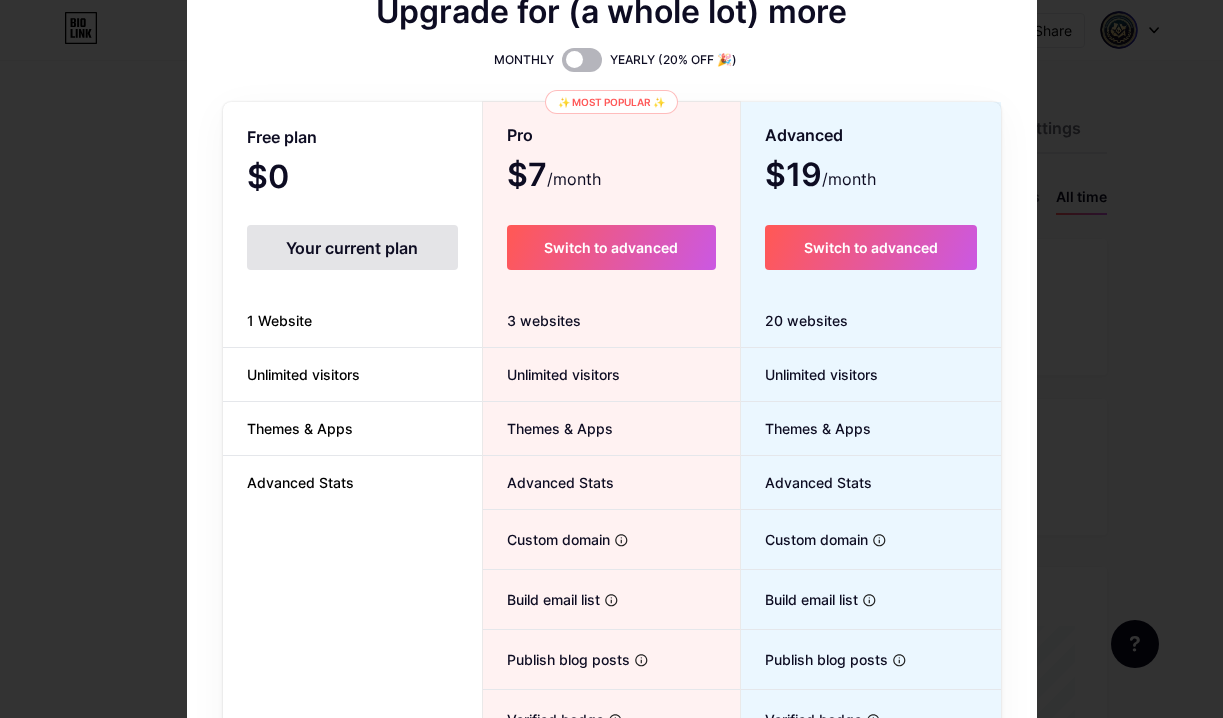 click at bounding box center (582, 60) 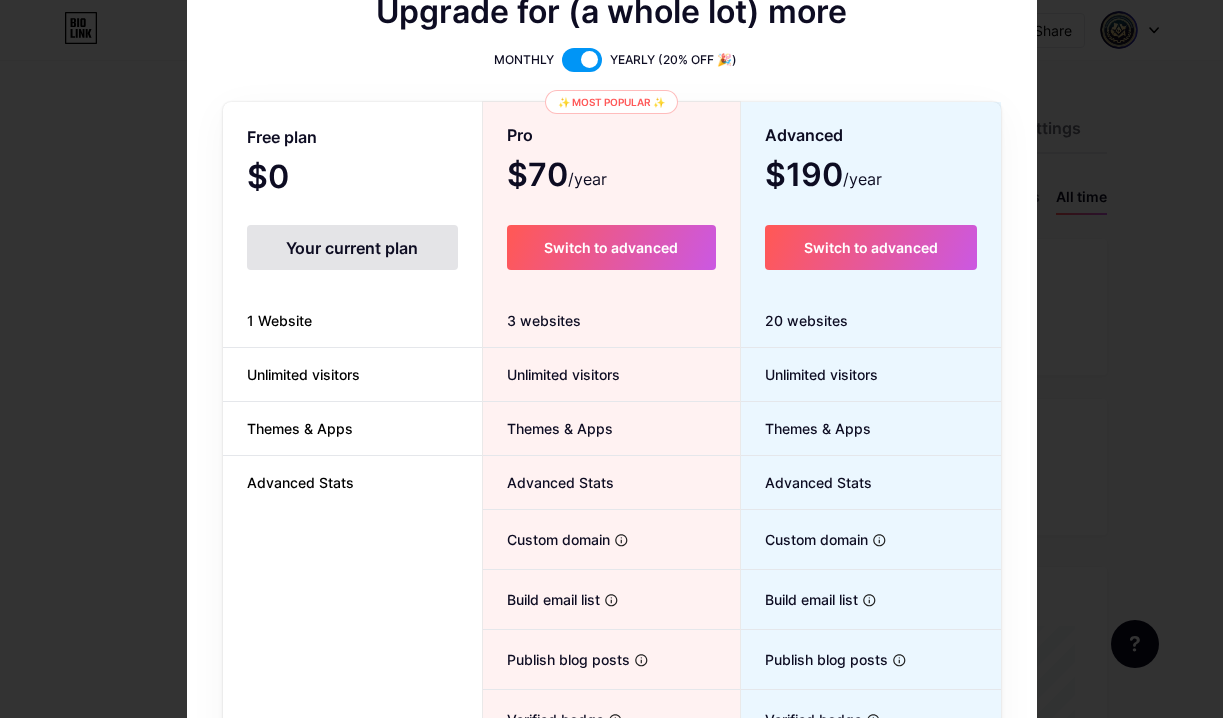 click at bounding box center [582, 60] 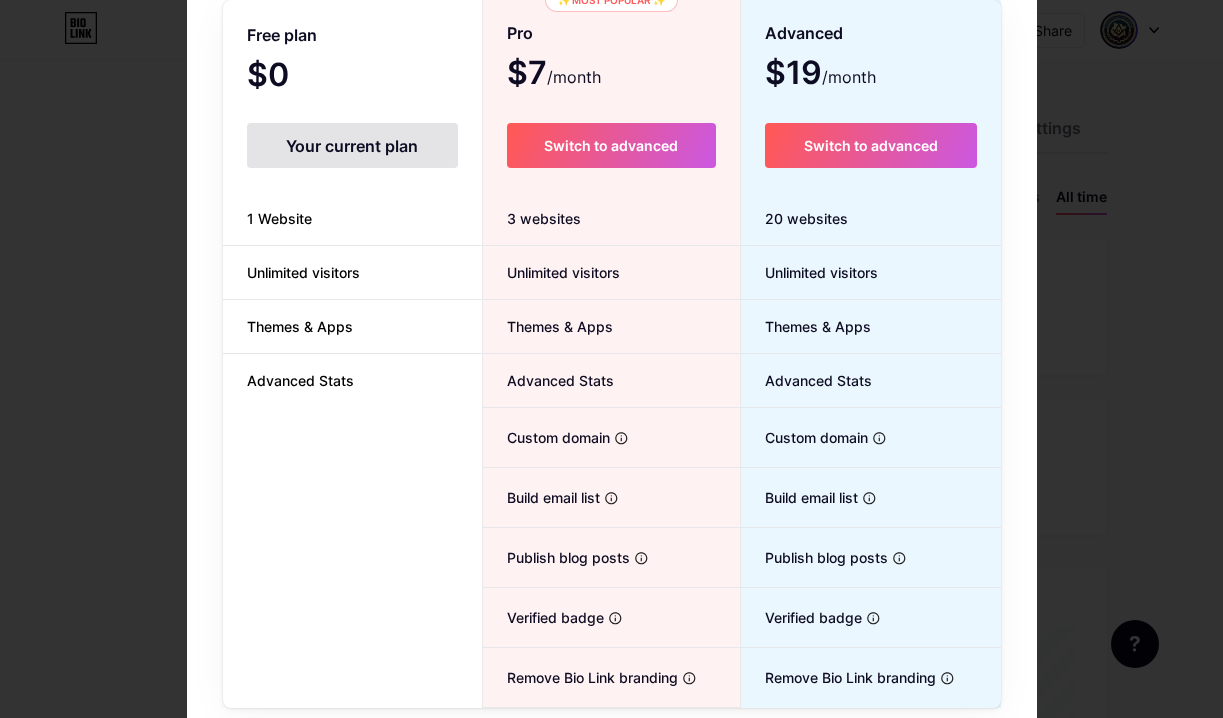 scroll, scrollTop: 285, scrollLeft: 0, axis: vertical 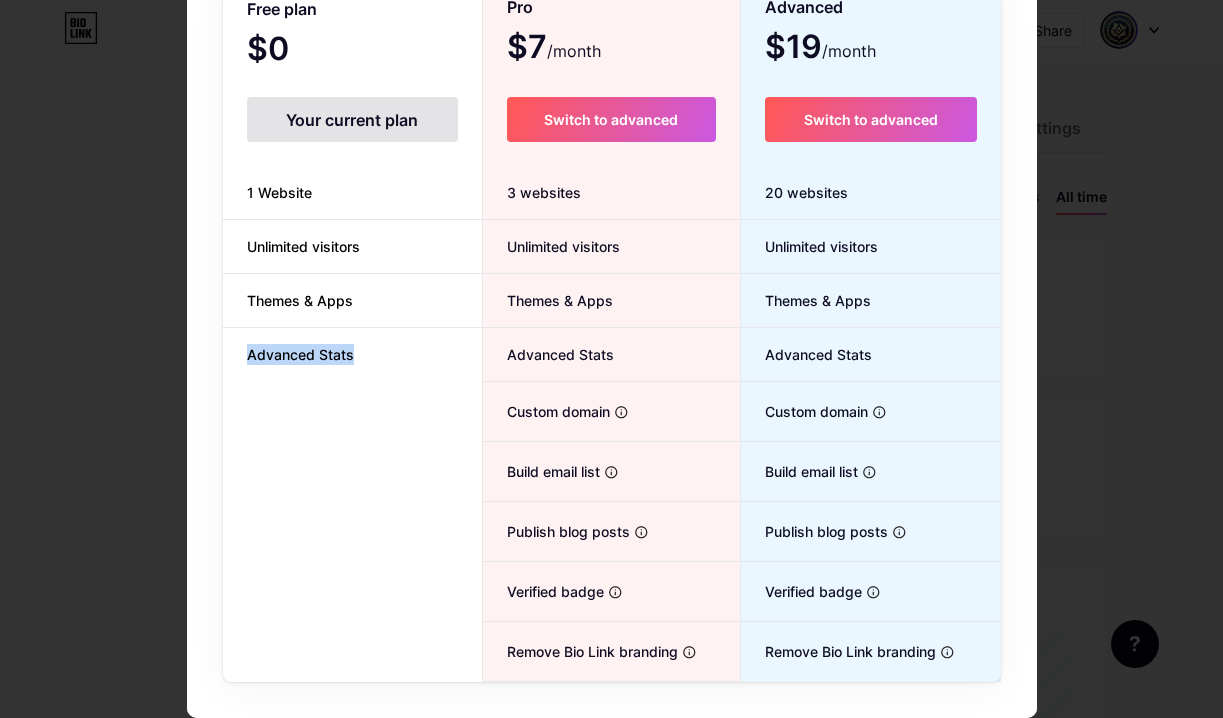 drag, startPoint x: 350, startPoint y: 350, endPoint x: 243, endPoint y: 311, distance: 113.88591 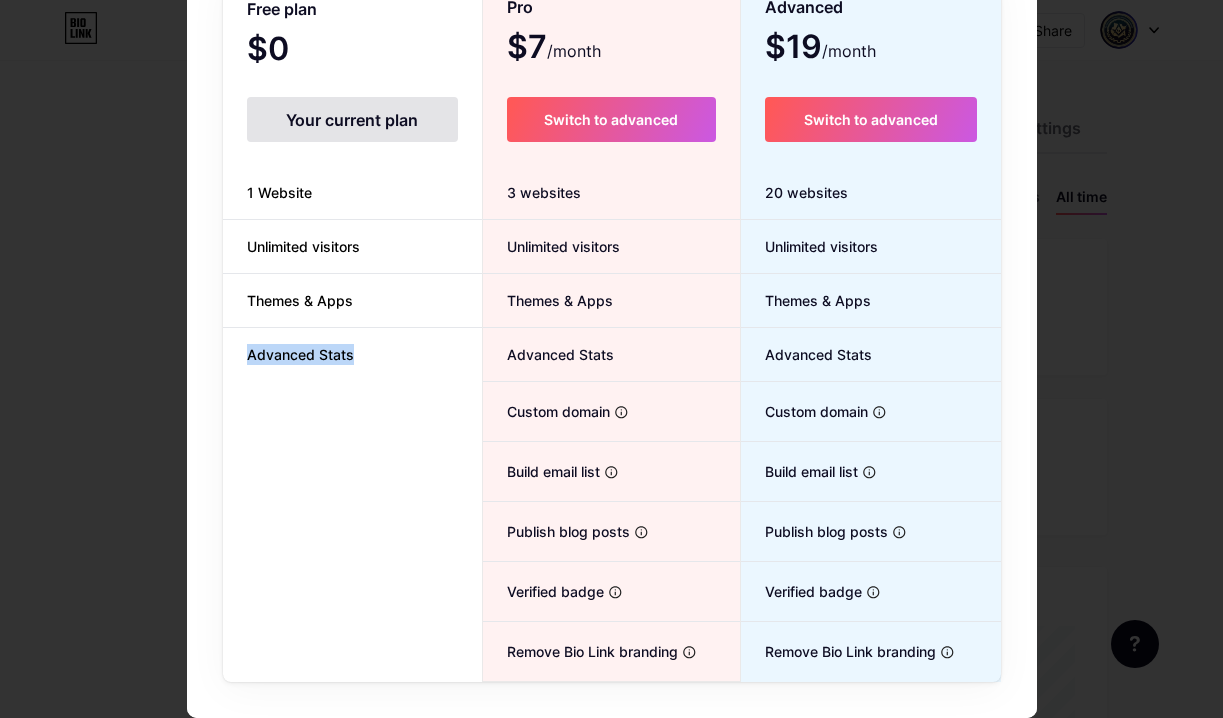 click on "1 Website Unlimited visitors Themes & Apps Advanced Stats" at bounding box center (352, 273) 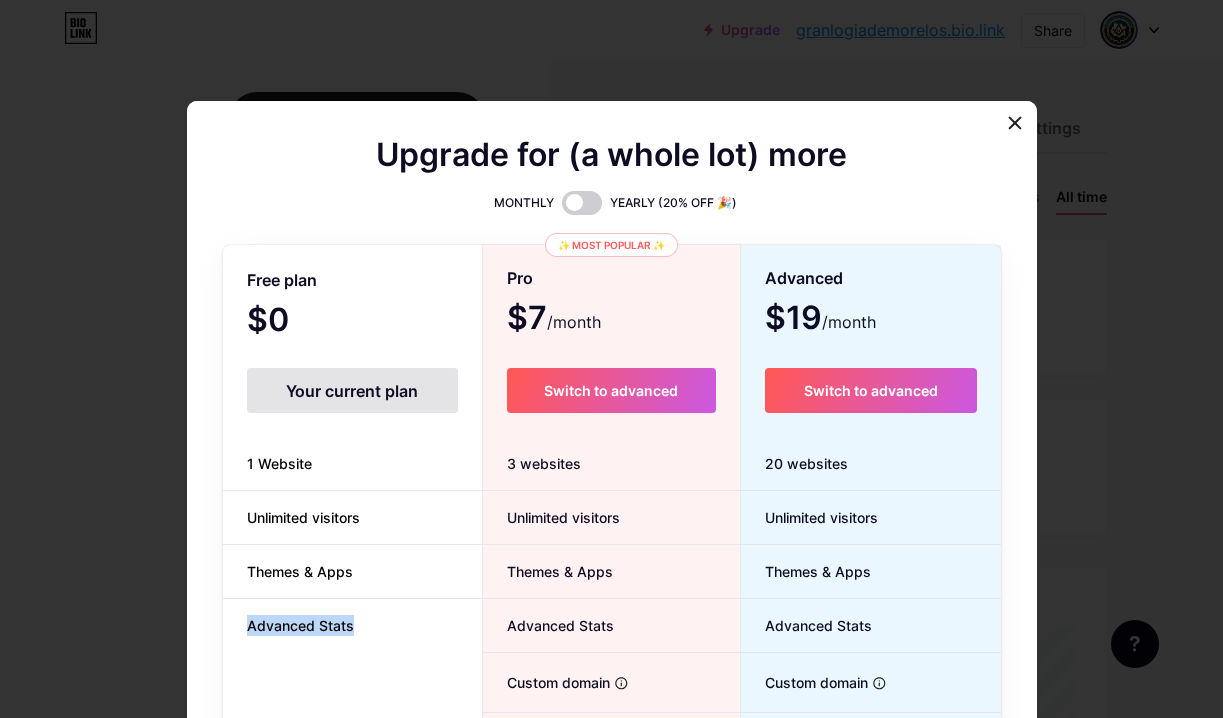 scroll, scrollTop: 0, scrollLeft: 0, axis: both 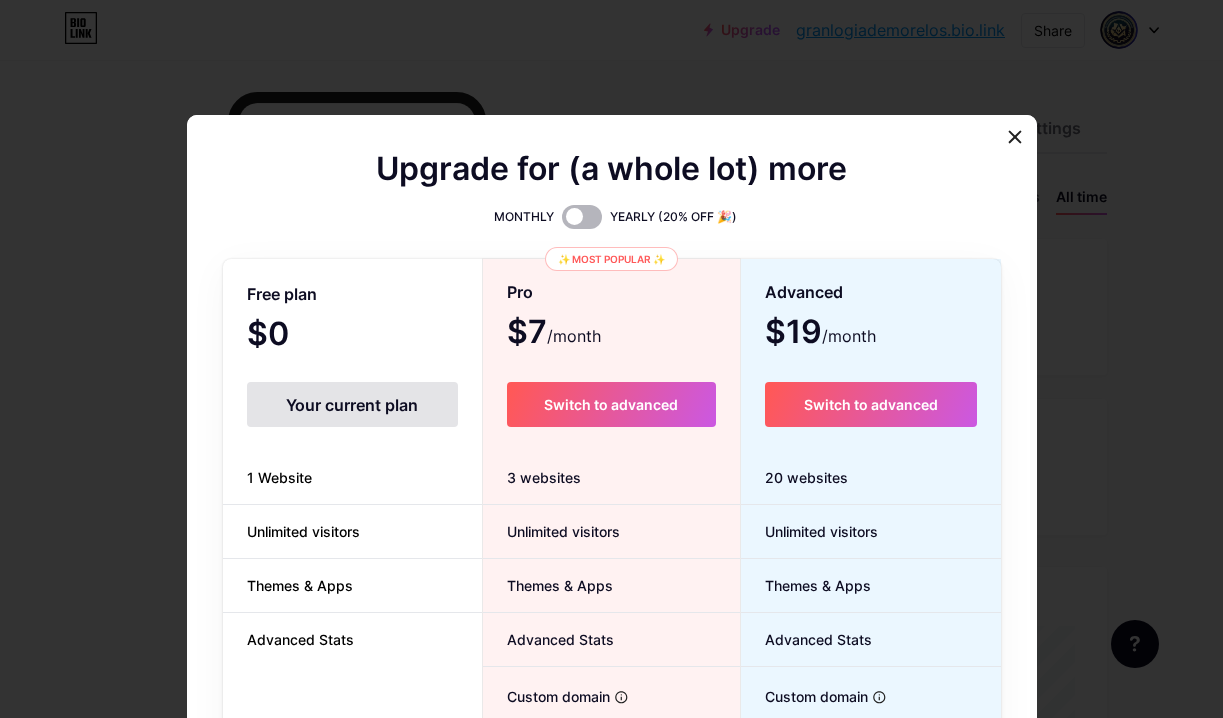 click at bounding box center [582, 217] 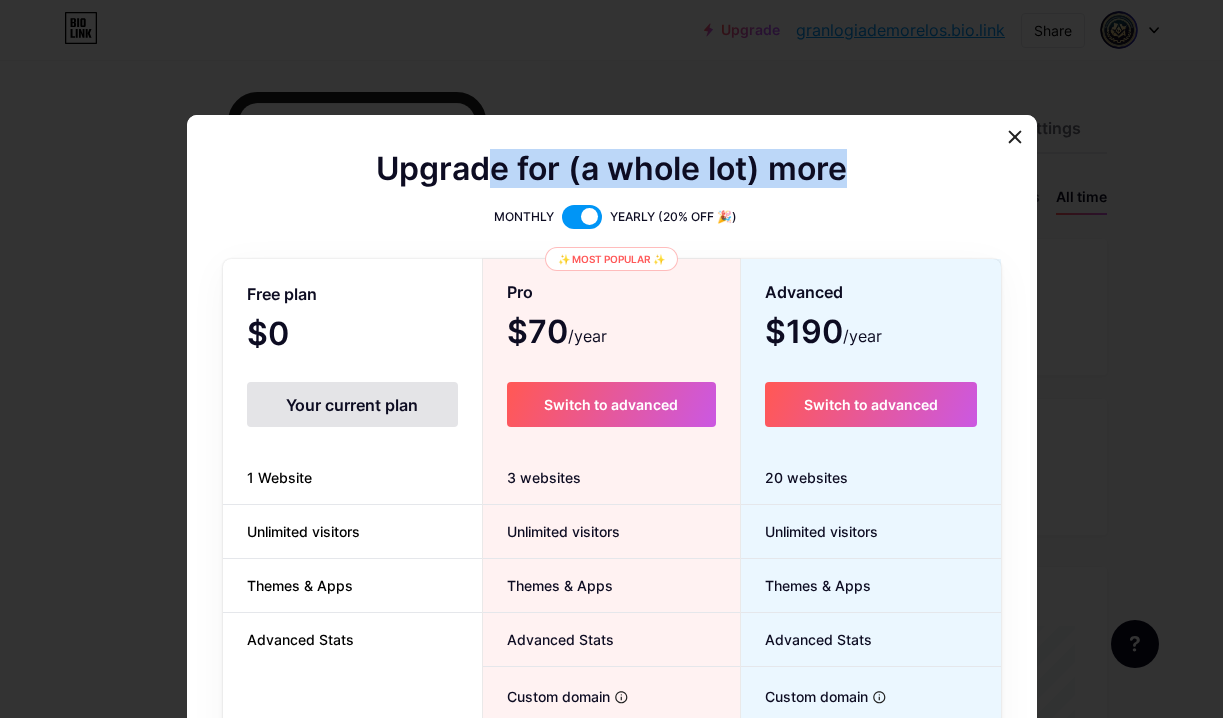 drag, startPoint x: 485, startPoint y: 164, endPoint x: 783, endPoint y: 203, distance: 300.54117 